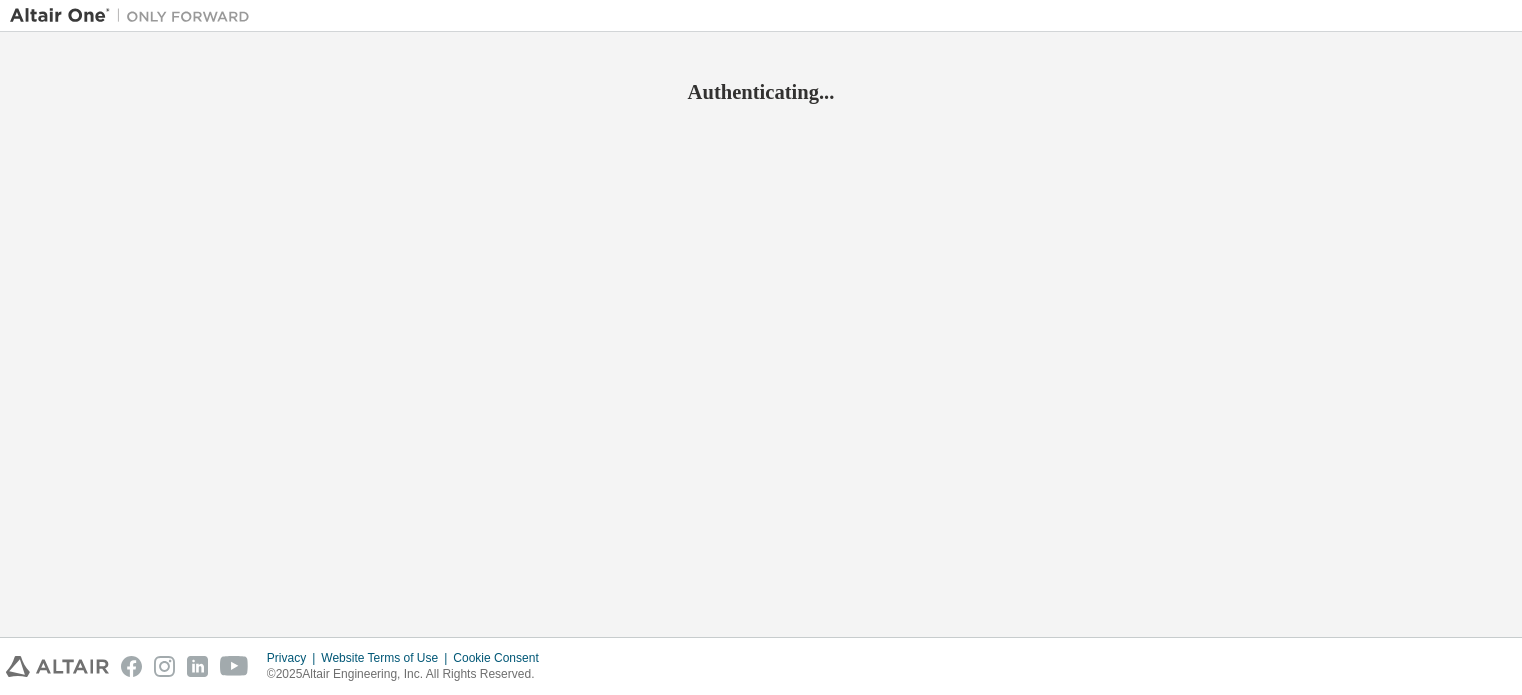 scroll, scrollTop: 0, scrollLeft: 0, axis: both 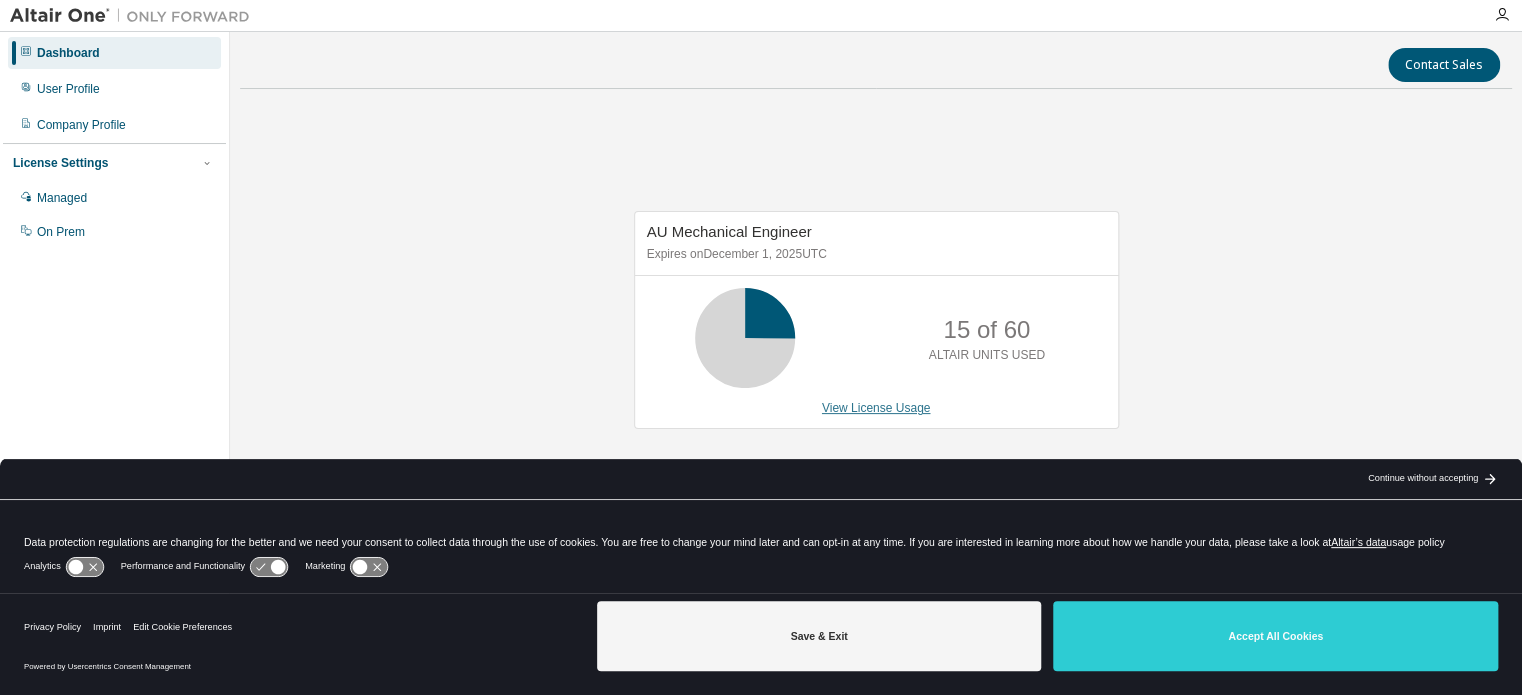 click on "View License Usage" at bounding box center (876, 408) 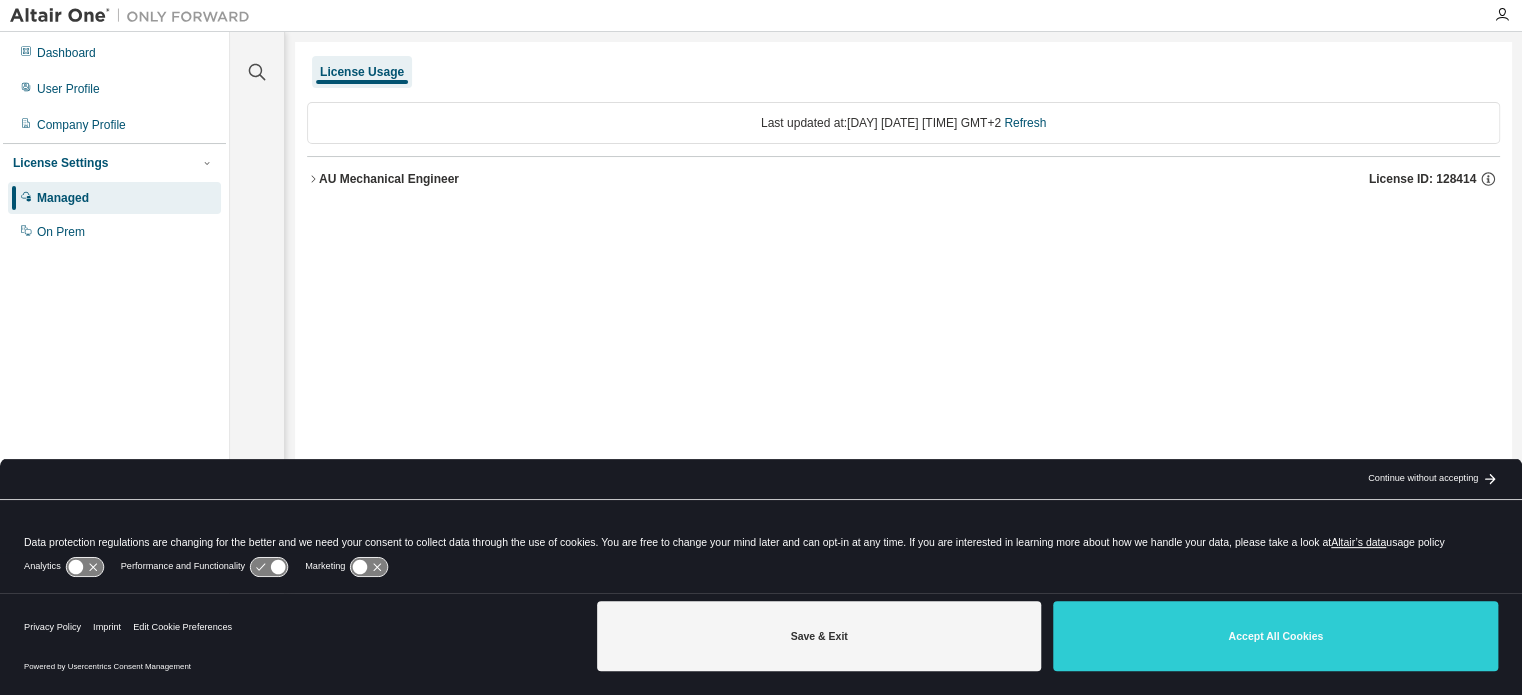 click 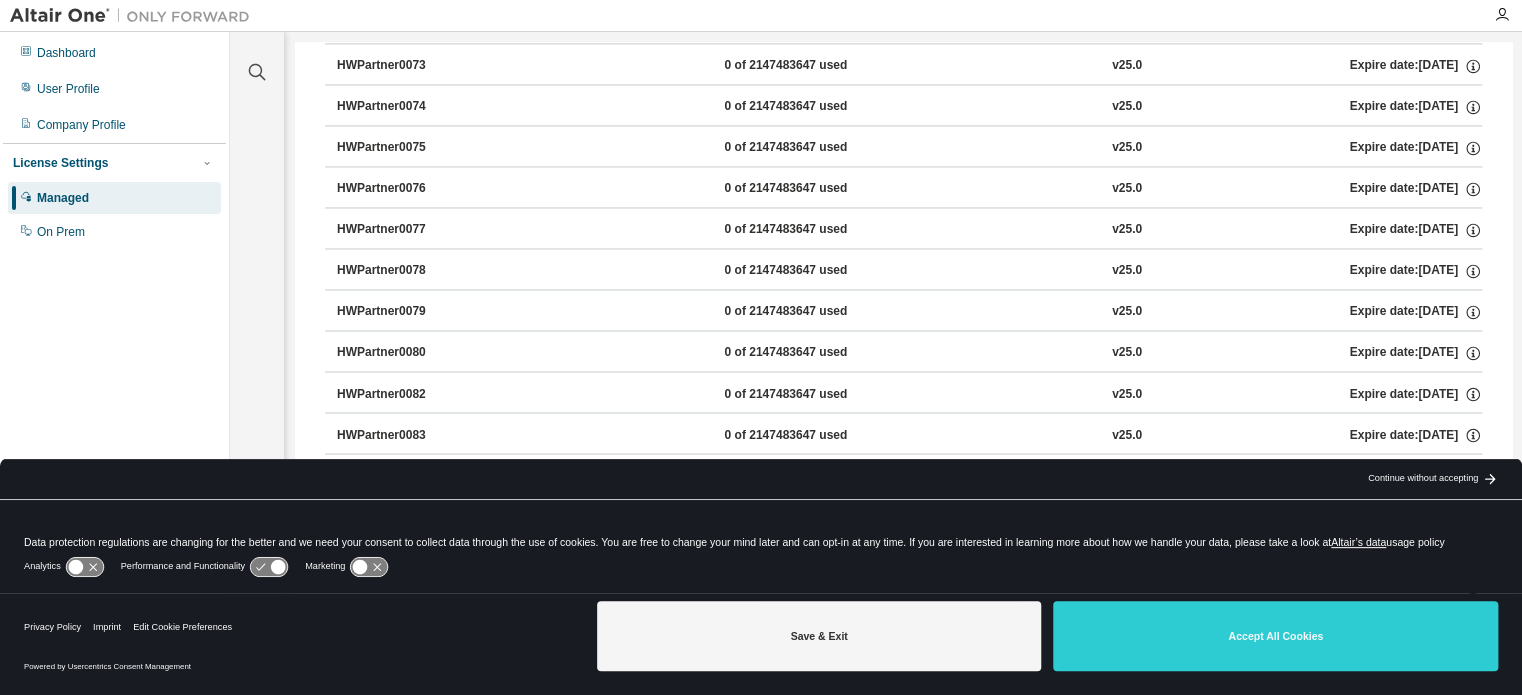 scroll, scrollTop: 9300, scrollLeft: 0, axis: vertical 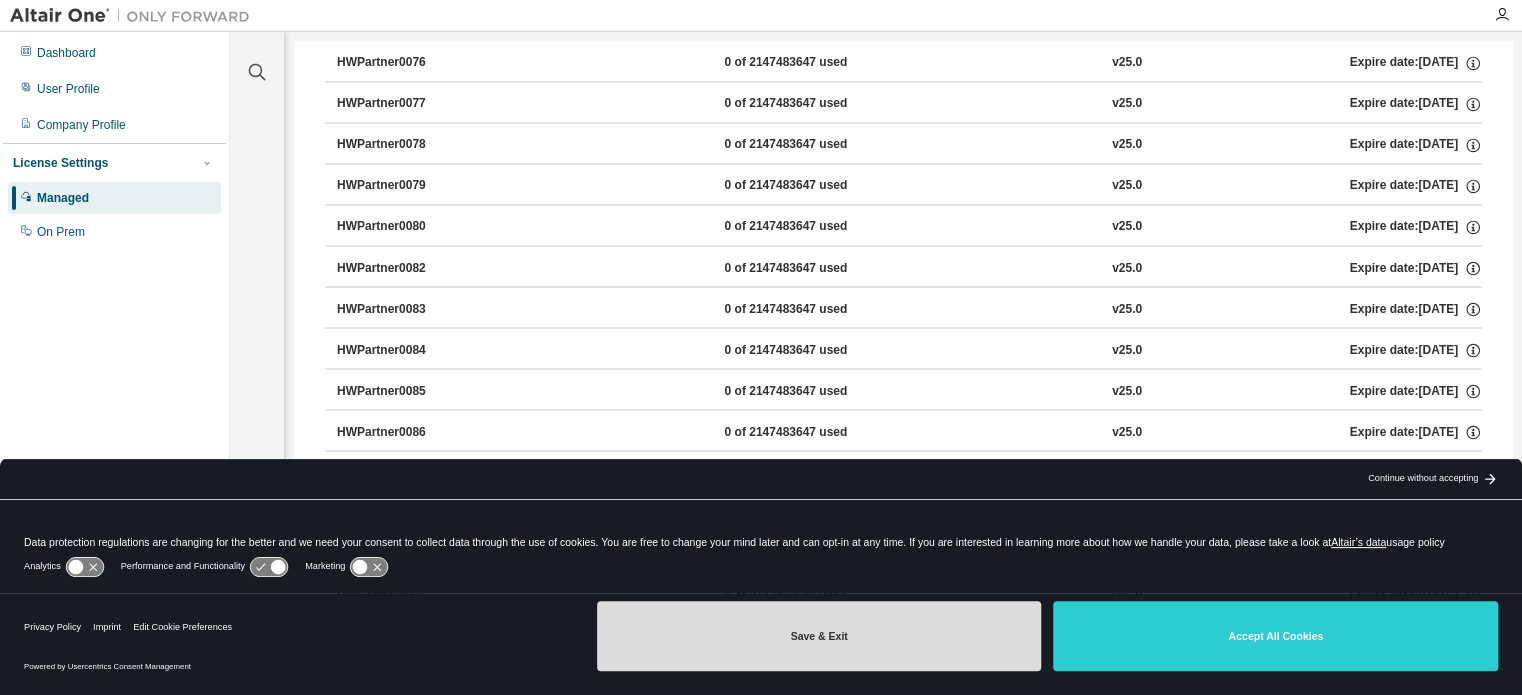 click on "Save & Exit" at bounding box center (819, 636) 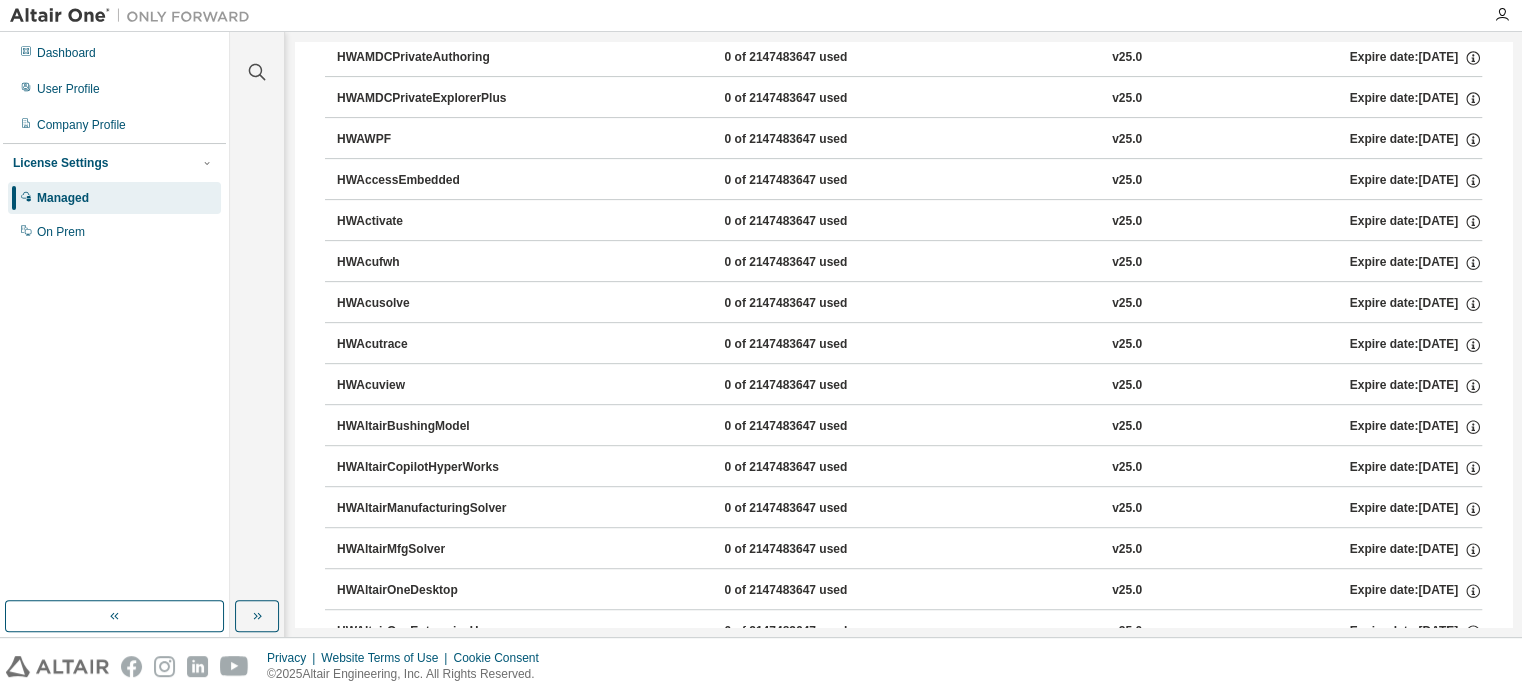 scroll, scrollTop: 0, scrollLeft: 0, axis: both 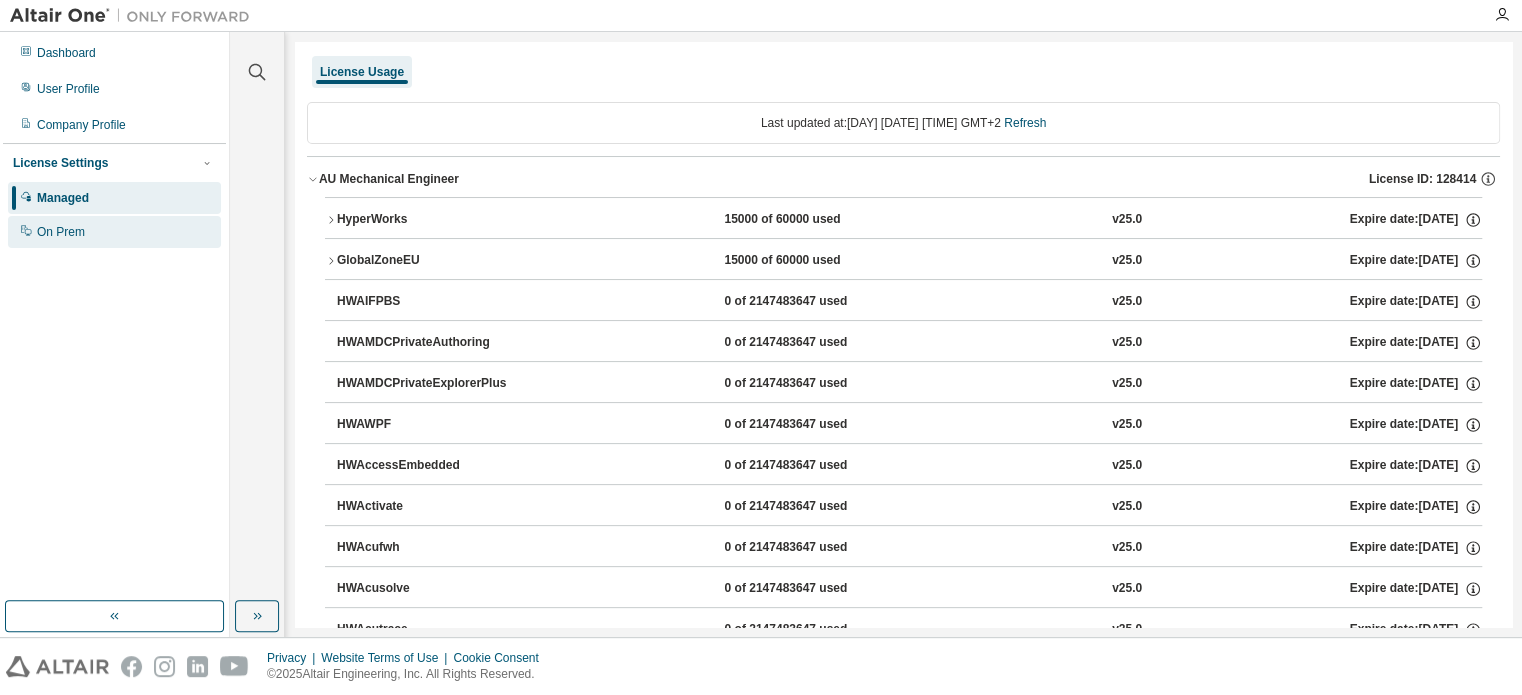 click on "On Prem" at bounding box center (114, 232) 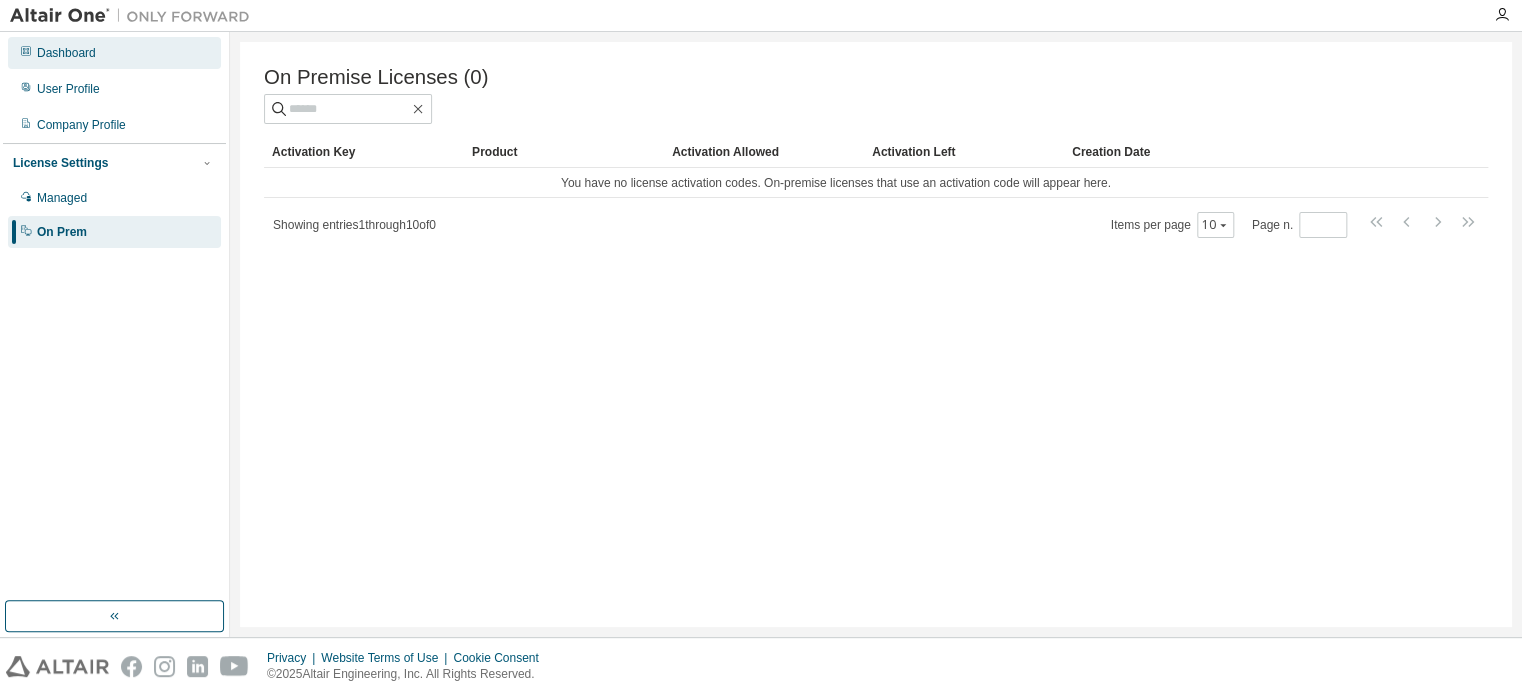 click on "Dashboard" at bounding box center [114, 53] 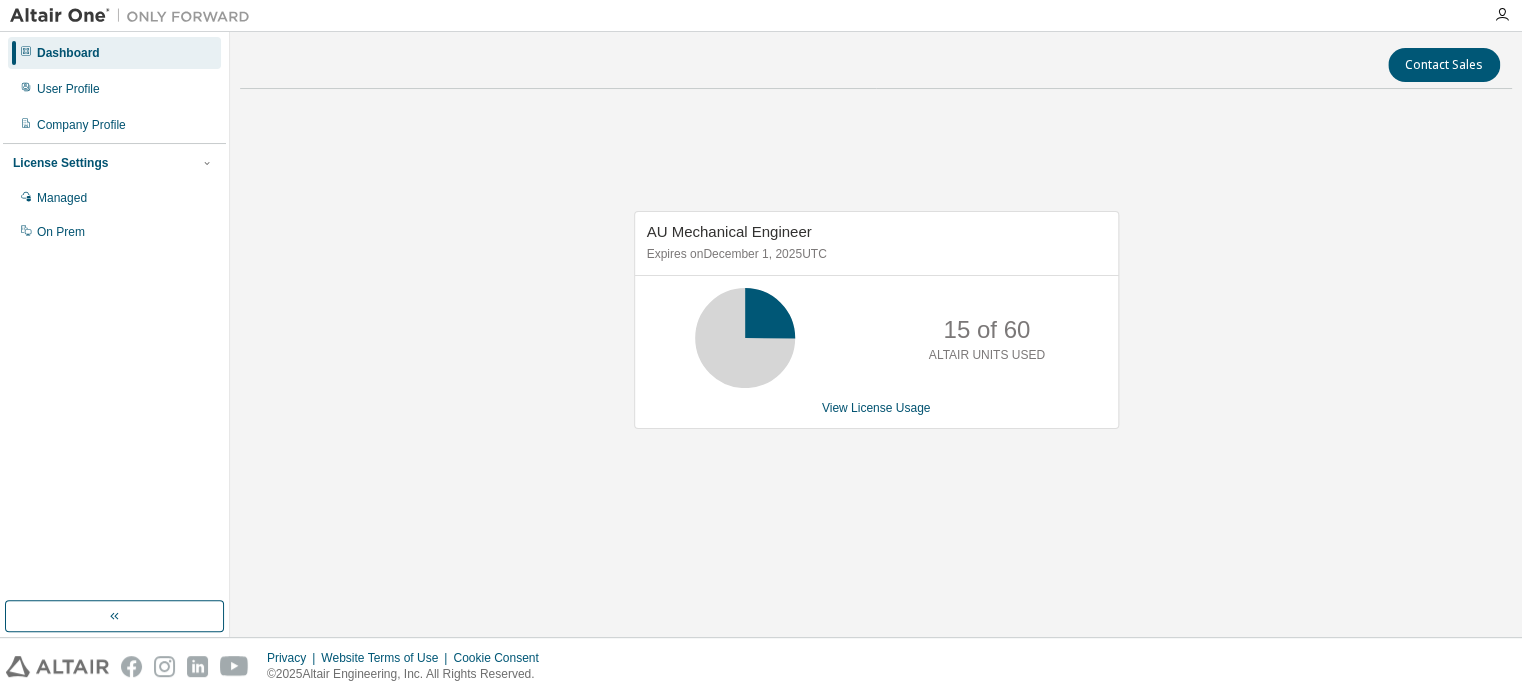 click 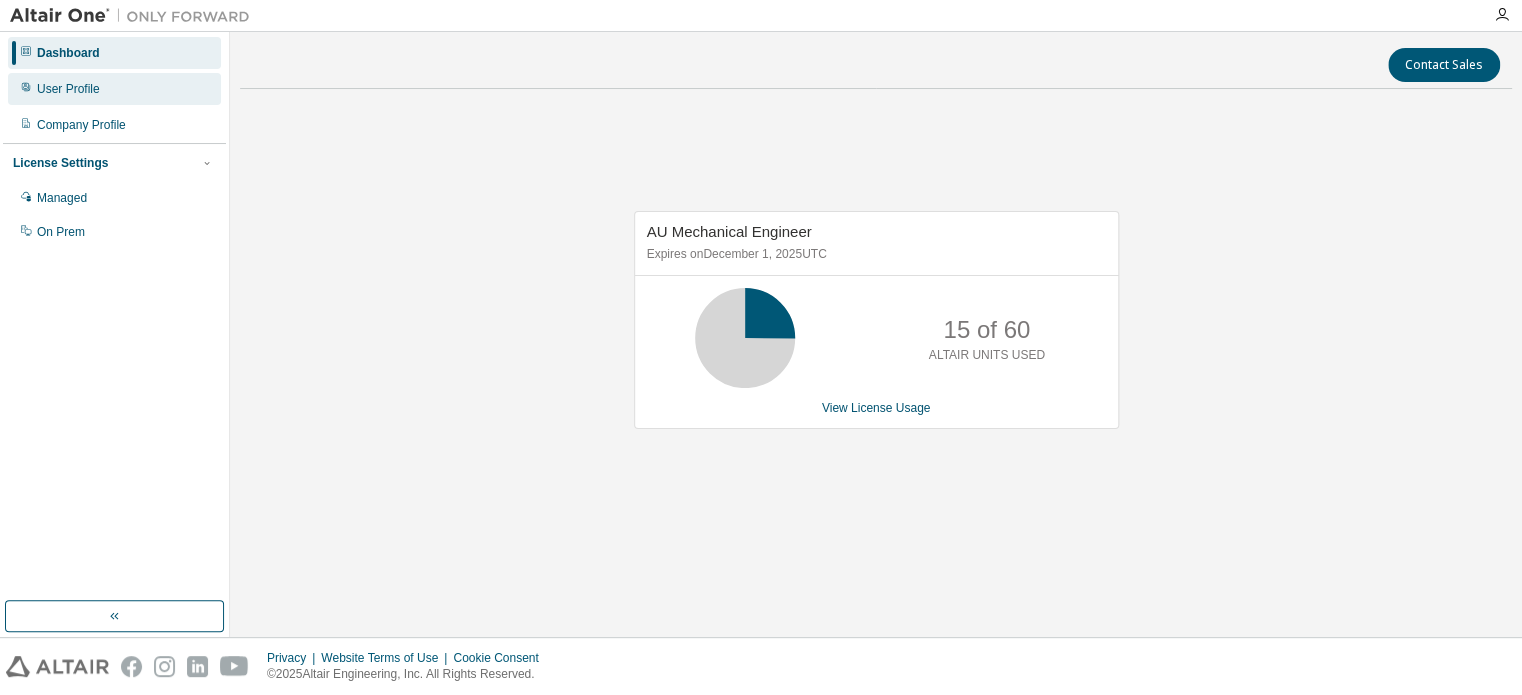 click on "User Profile" at bounding box center [114, 89] 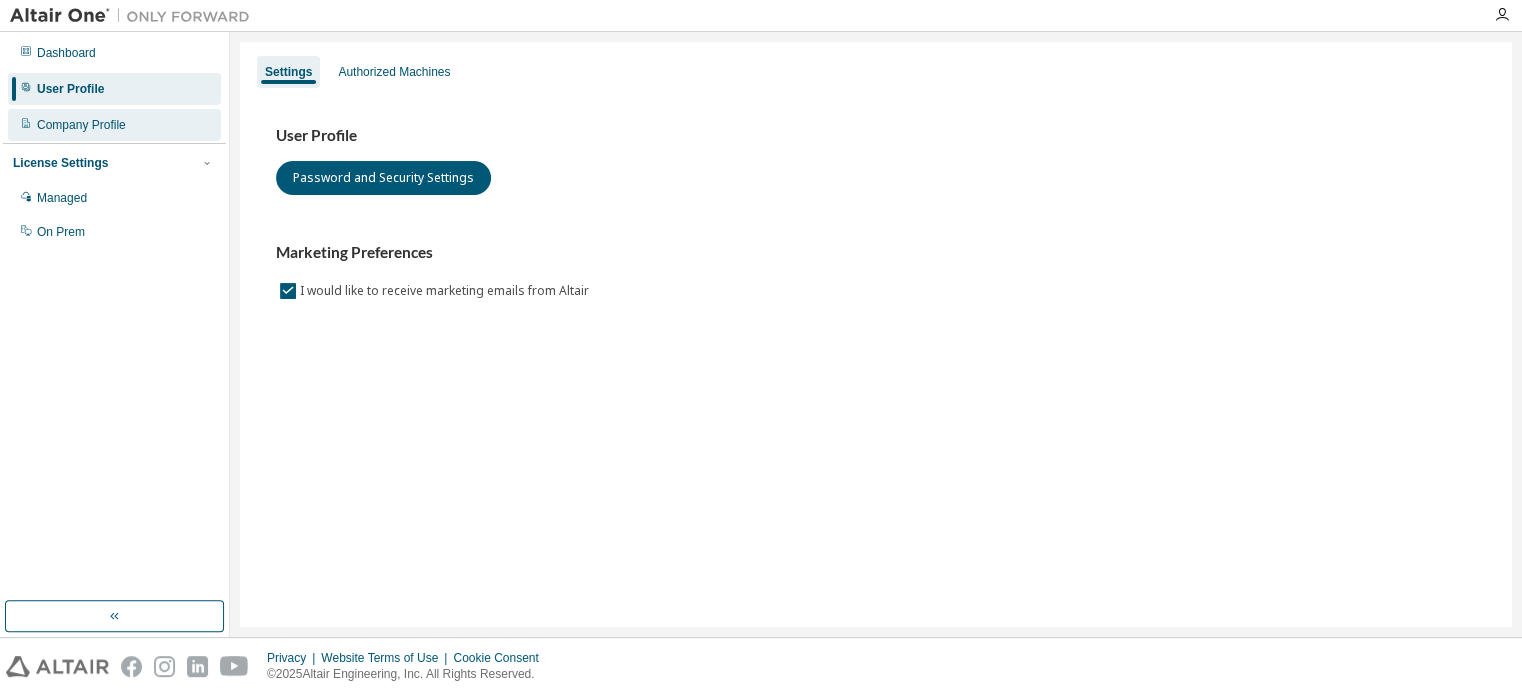 click on "Company Profile" at bounding box center (81, 125) 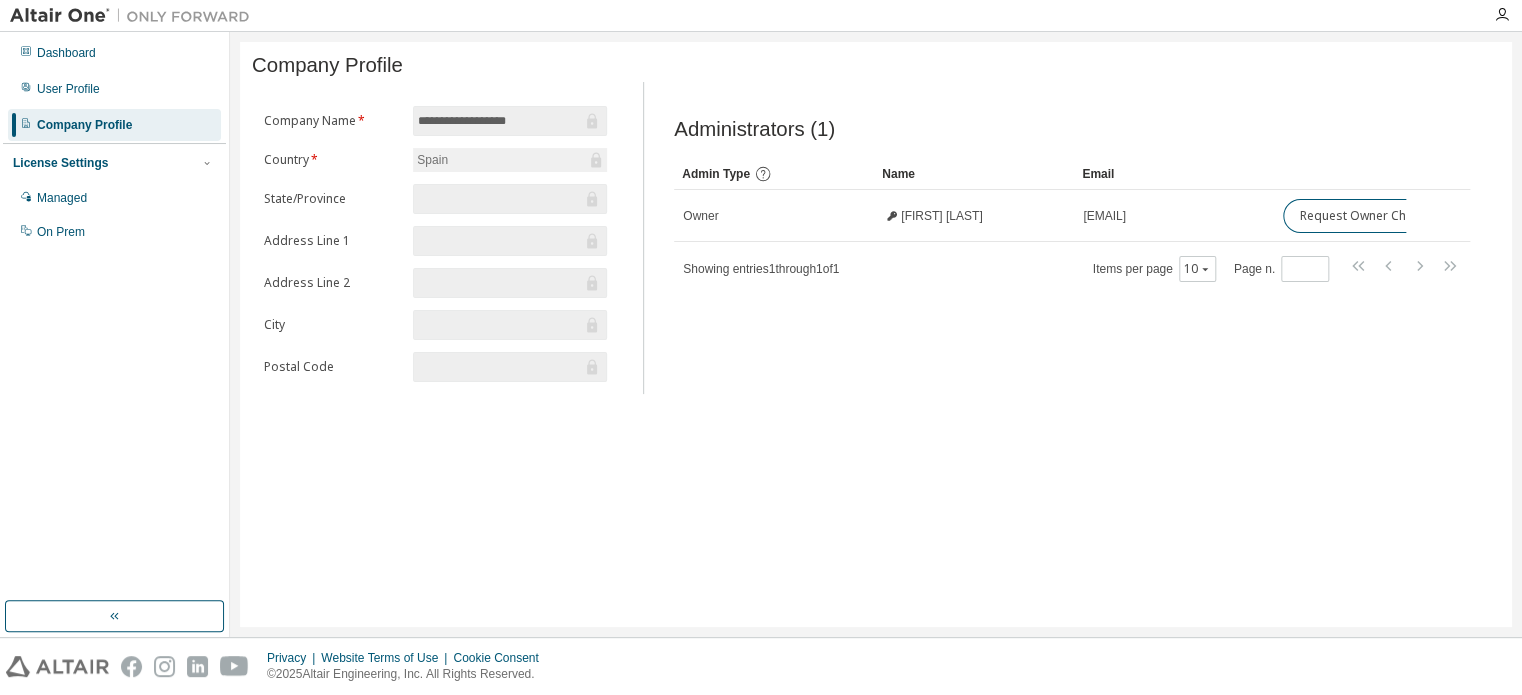 click on "License Settings Managed On Prem" at bounding box center [114, 196] 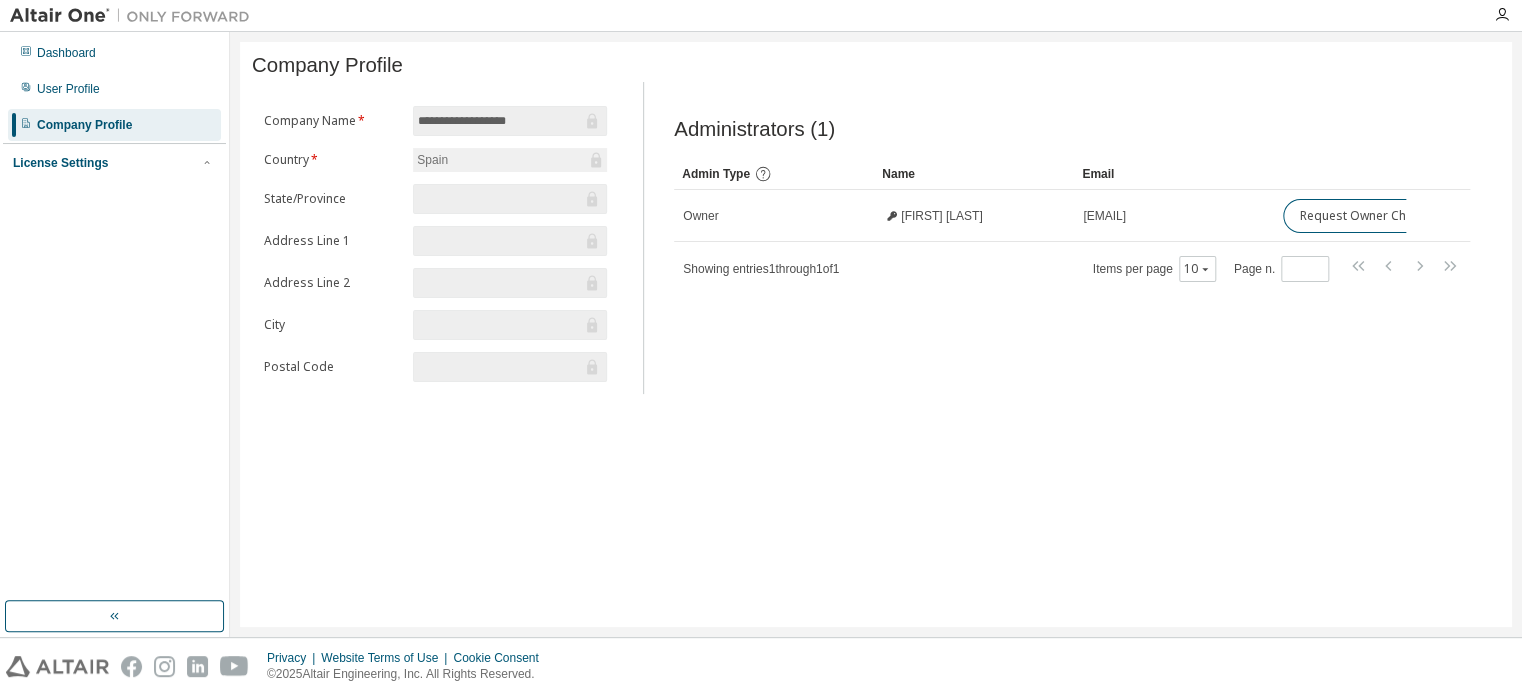 click on "License Settings" at bounding box center (60, 163) 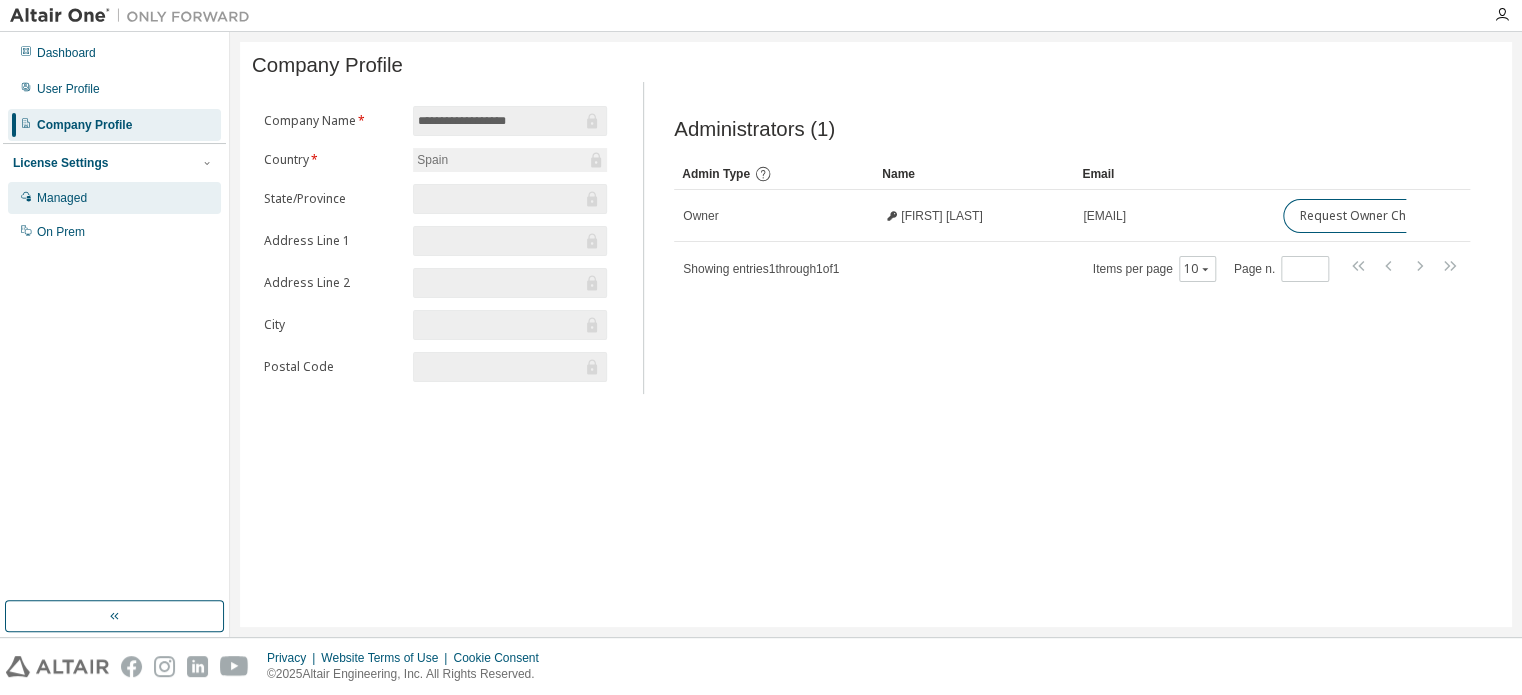 click on "Managed" at bounding box center (62, 198) 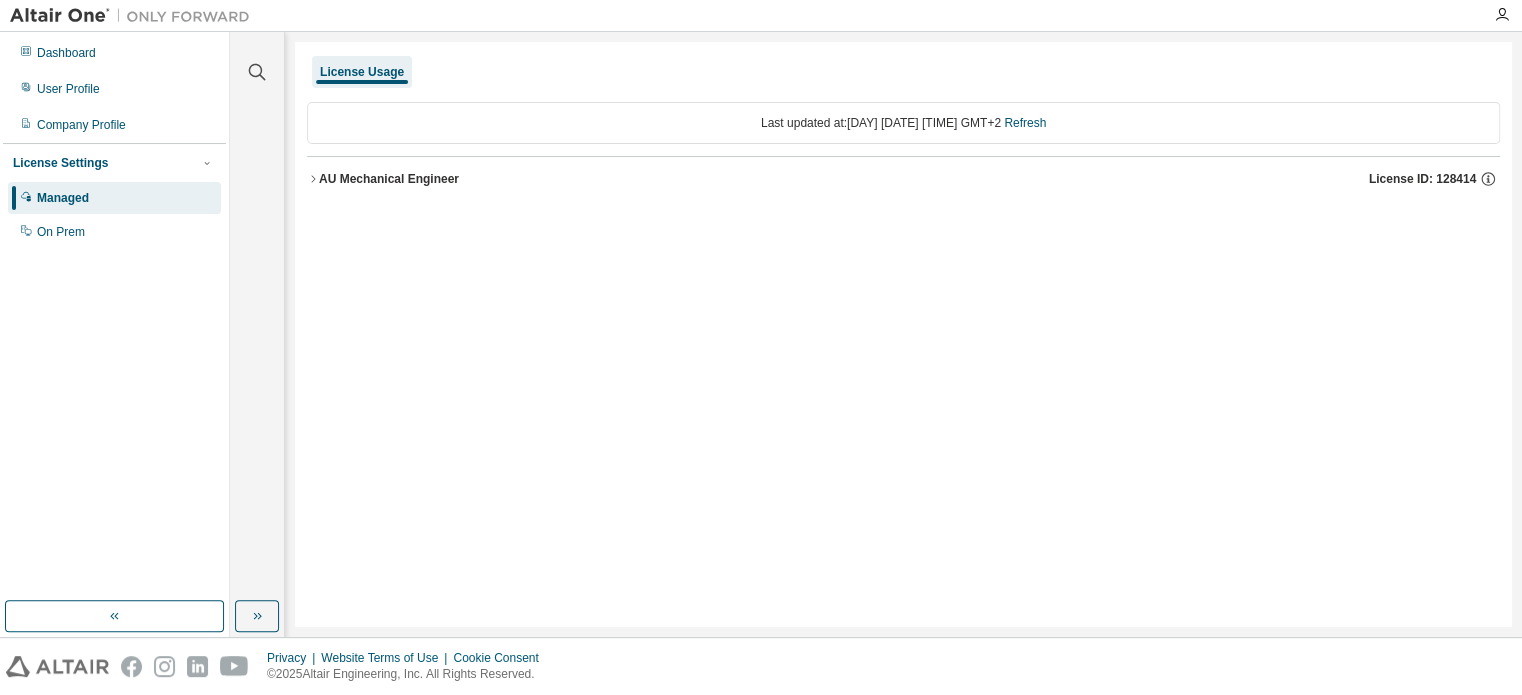 click on "AU Mechanical Engineer License ID: [LICENSE_ID]" at bounding box center [903, 179] 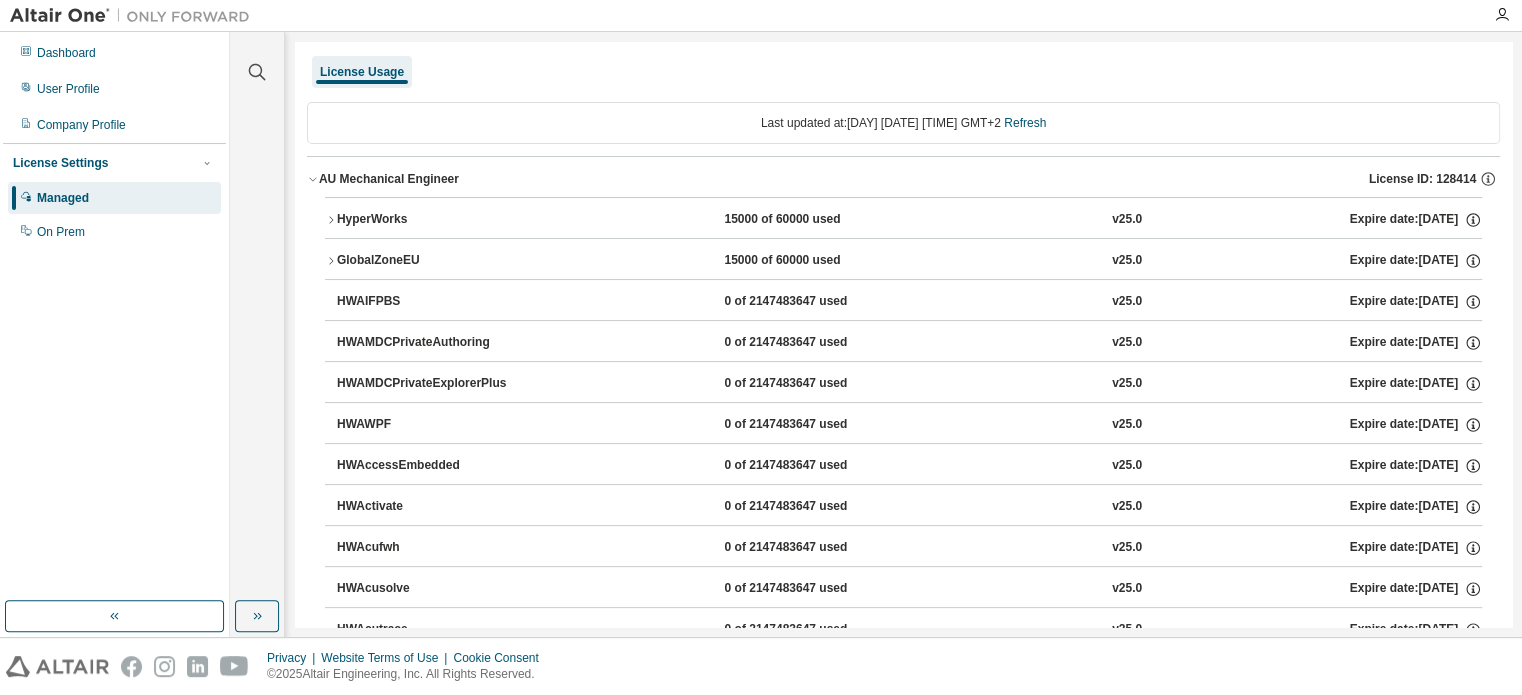 click on "HyperWorks" at bounding box center (427, 220) 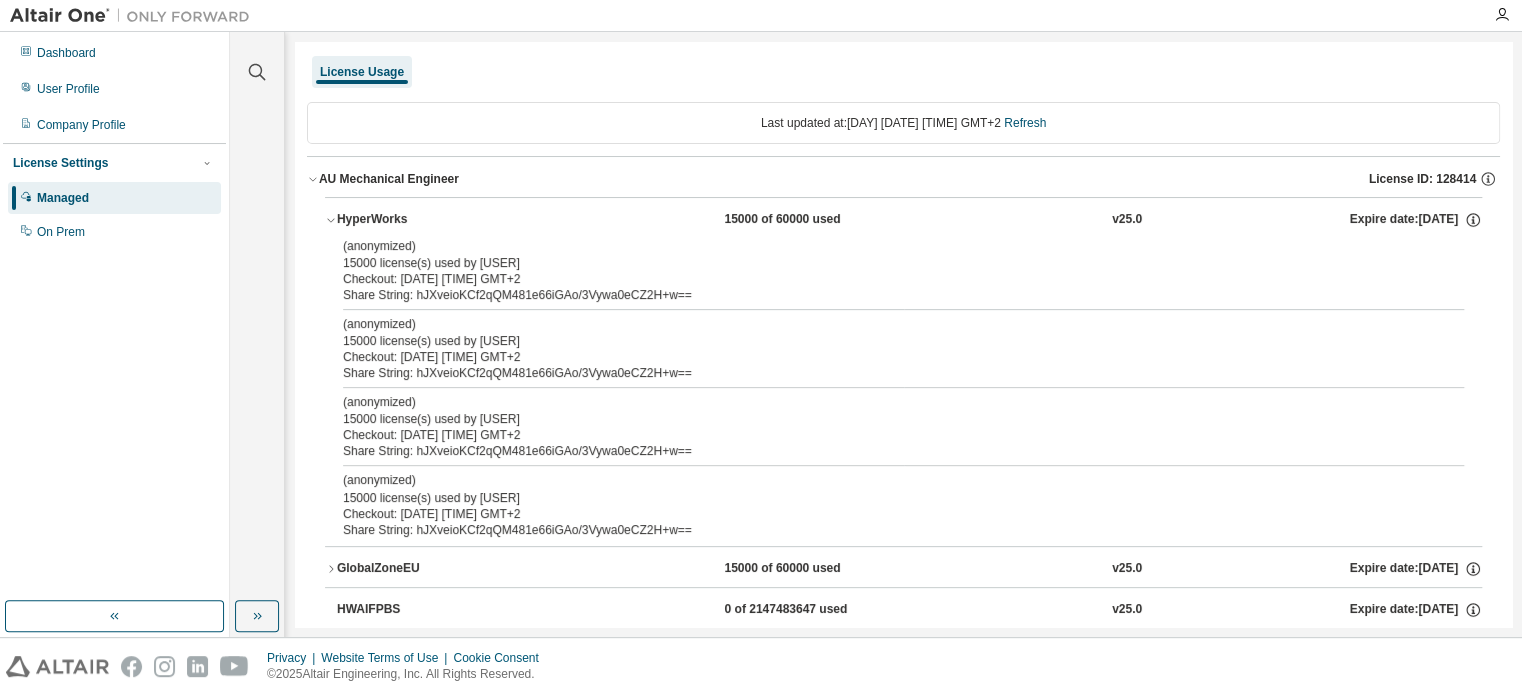 click on "Checkout: [DATE] [TIME] GMT+2" at bounding box center [879, 279] 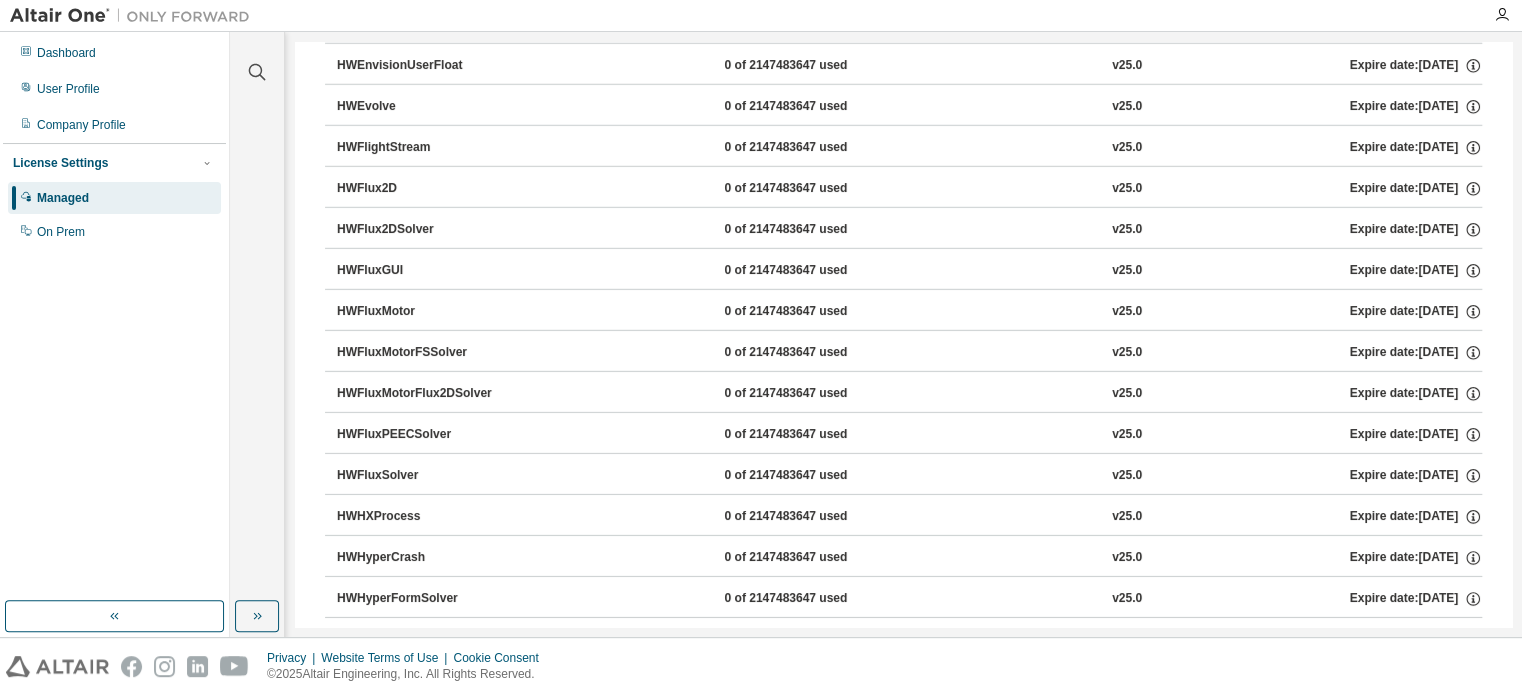 scroll, scrollTop: 3000, scrollLeft: 0, axis: vertical 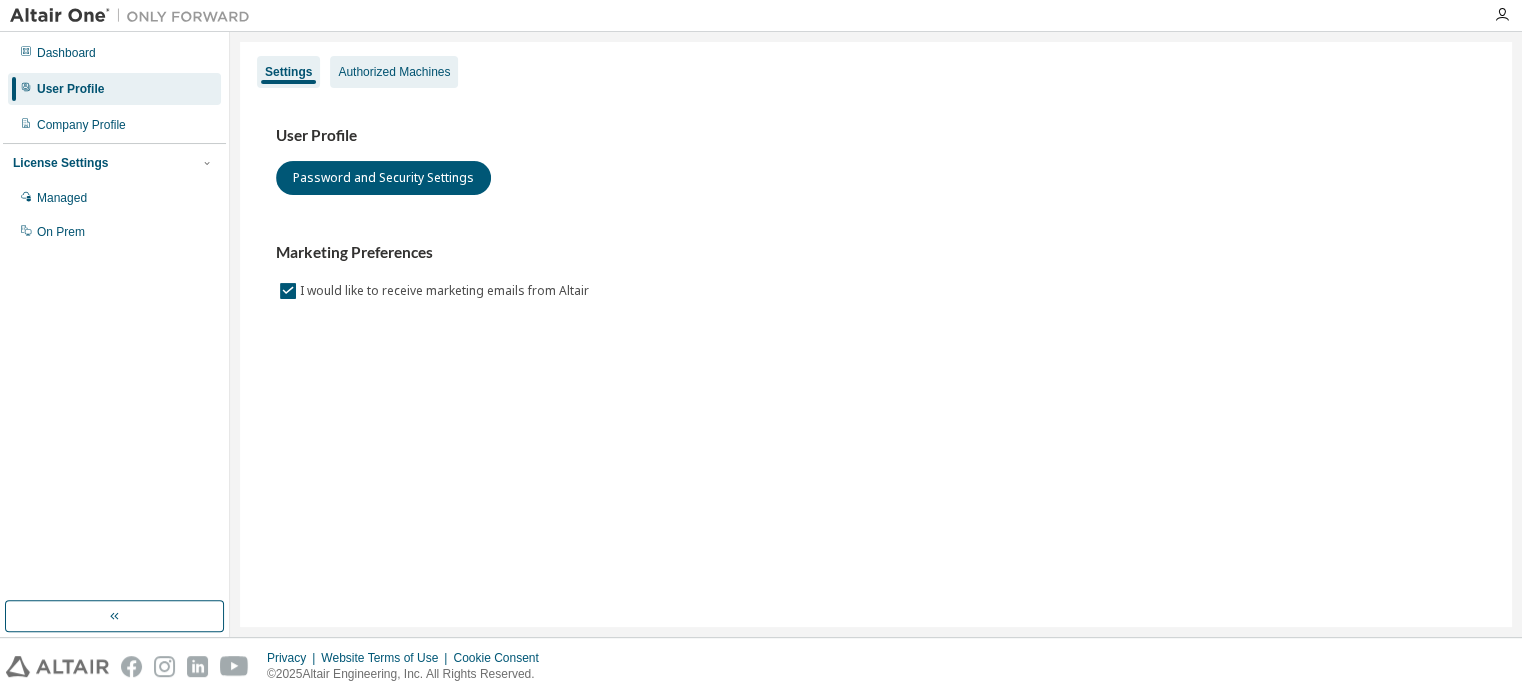 click on "Authorized Machines" at bounding box center [394, 72] 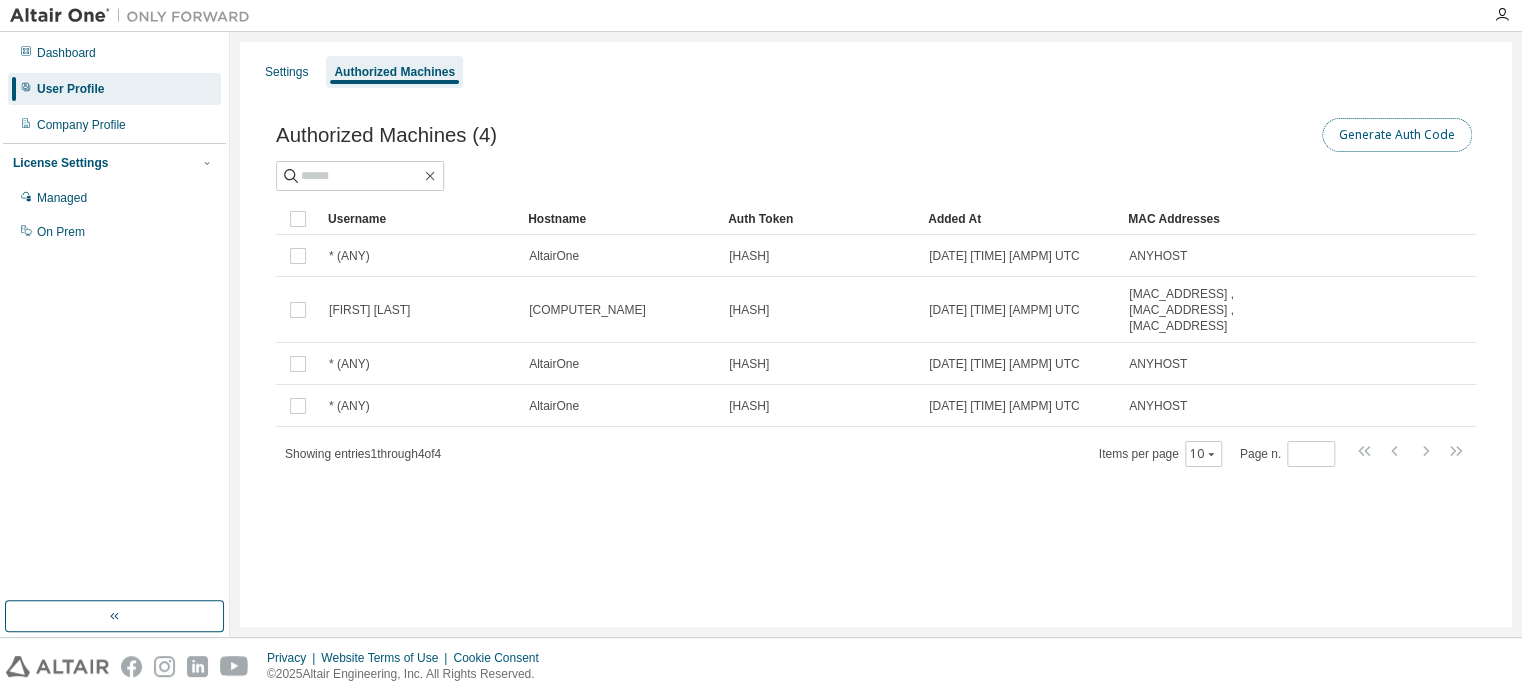 click on "Generate Auth Code" at bounding box center [1397, 135] 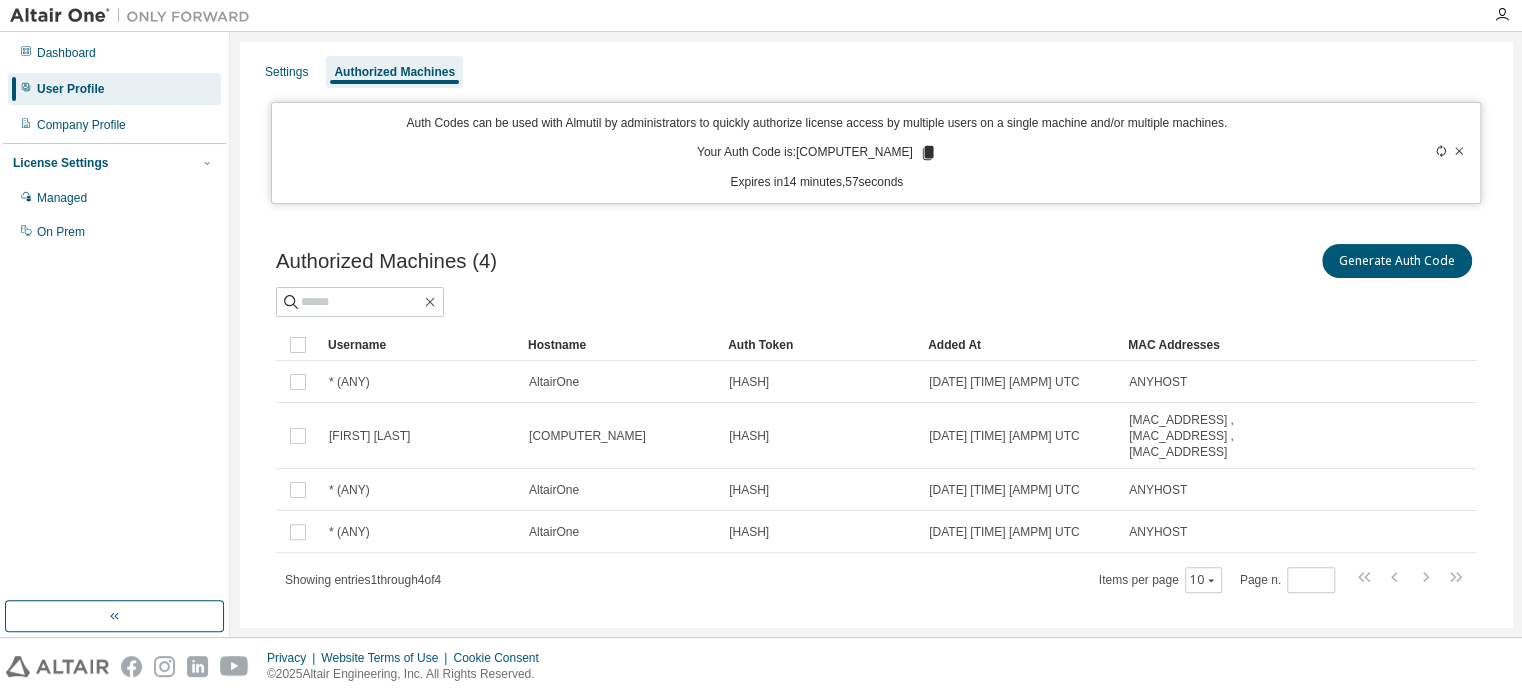 click 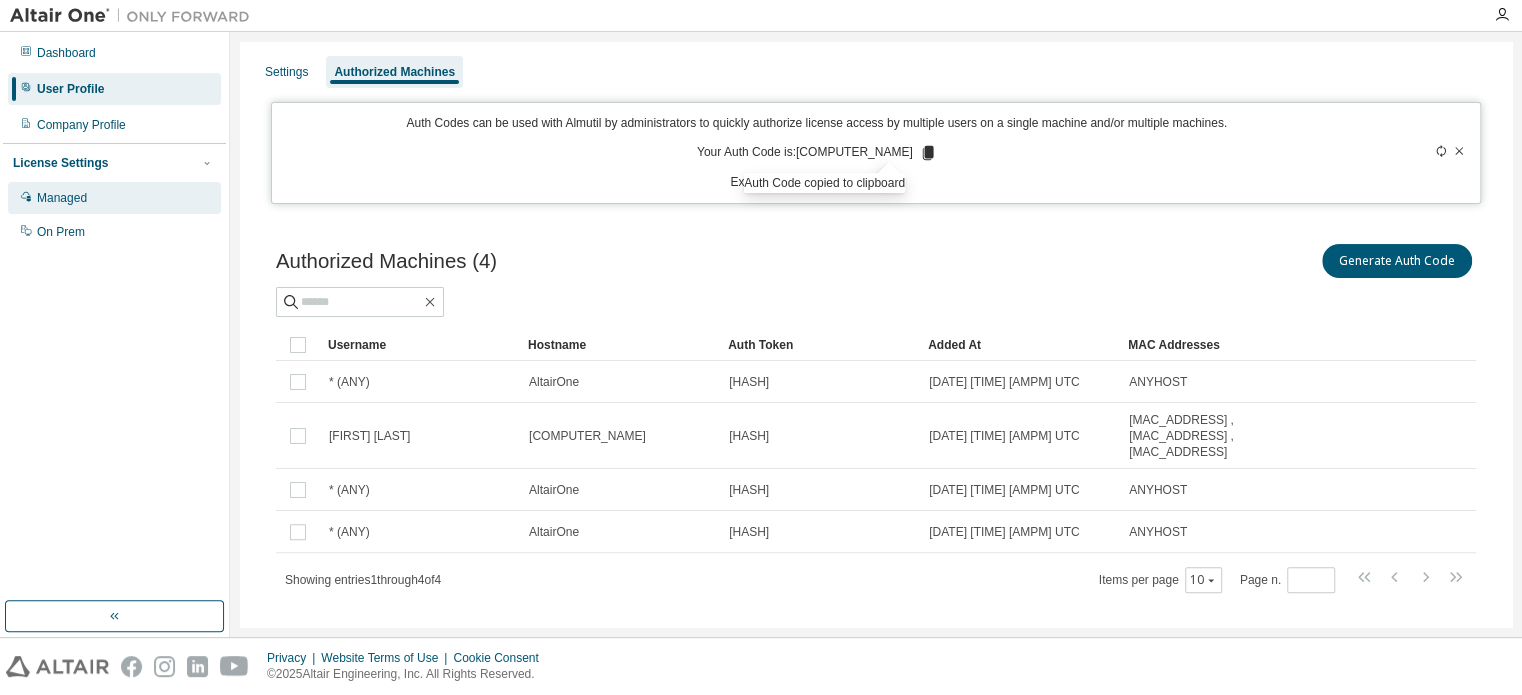 drag, startPoint x: 79, startPoint y: 199, endPoint x: 120, endPoint y: 199, distance: 41 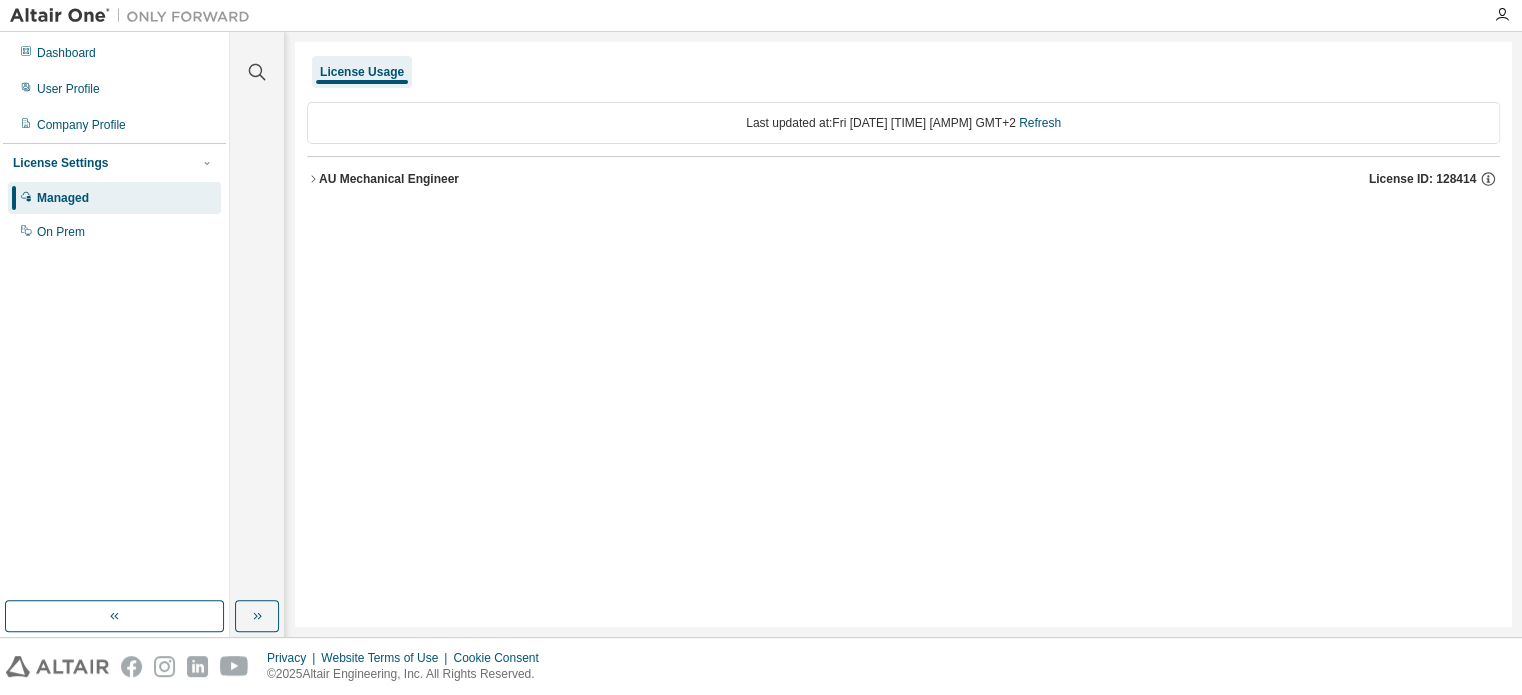 click on "License ID: 128414" at bounding box center (1422, 179) 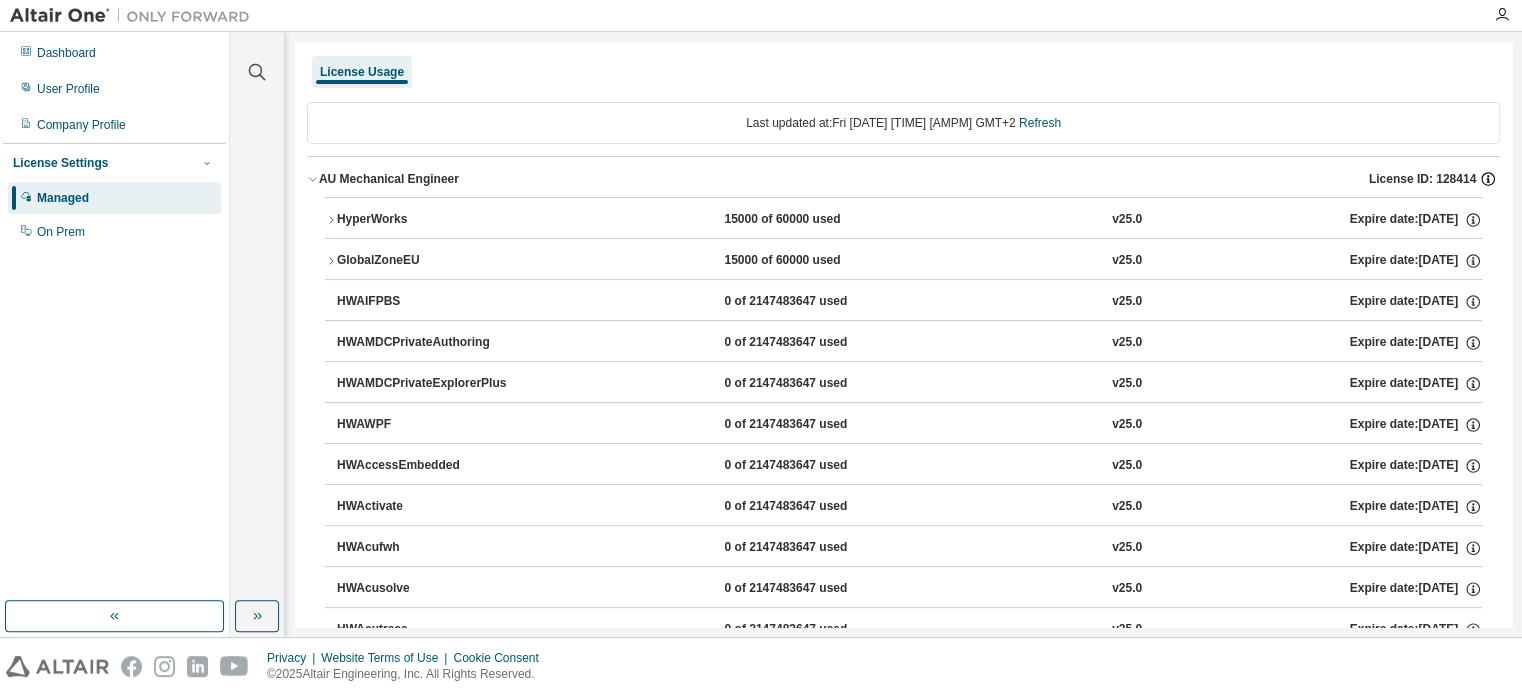 click 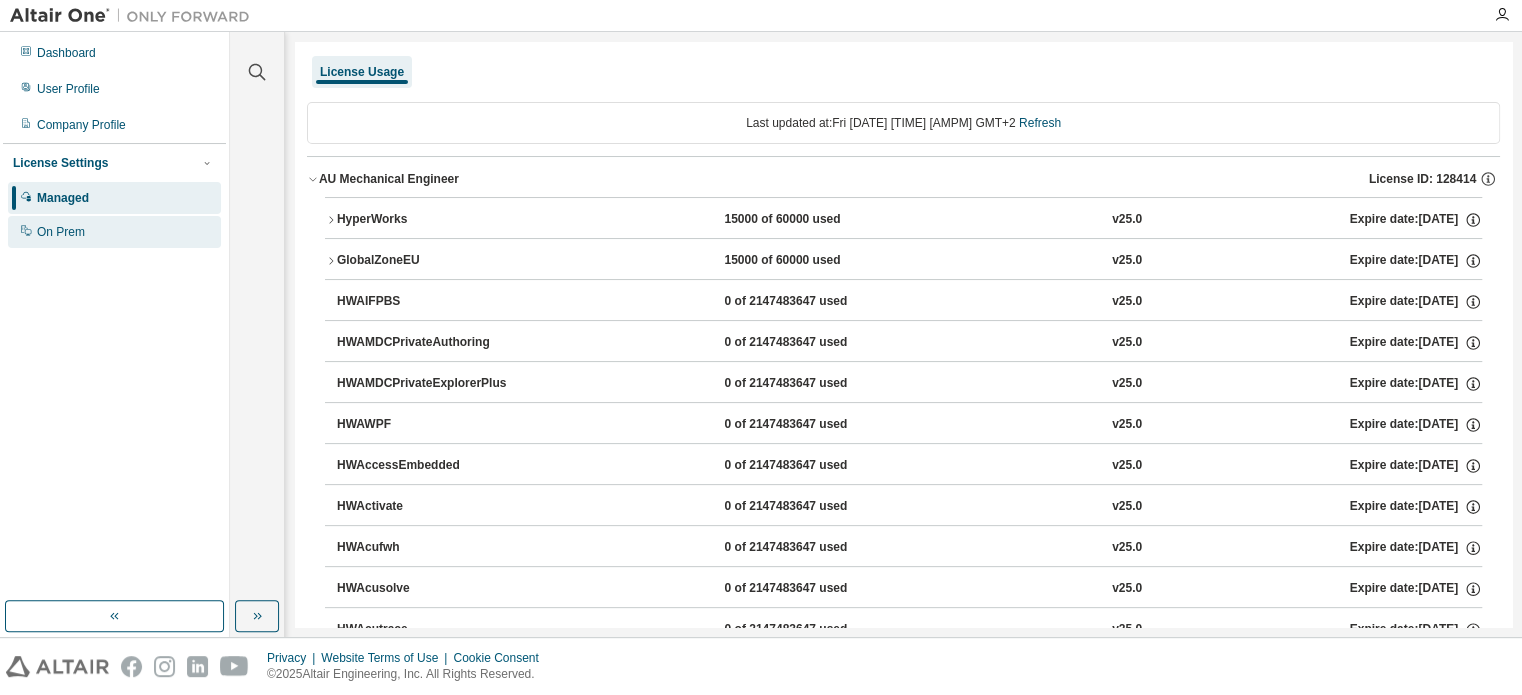 click on "On Prem" at bounding box center (114, 232) 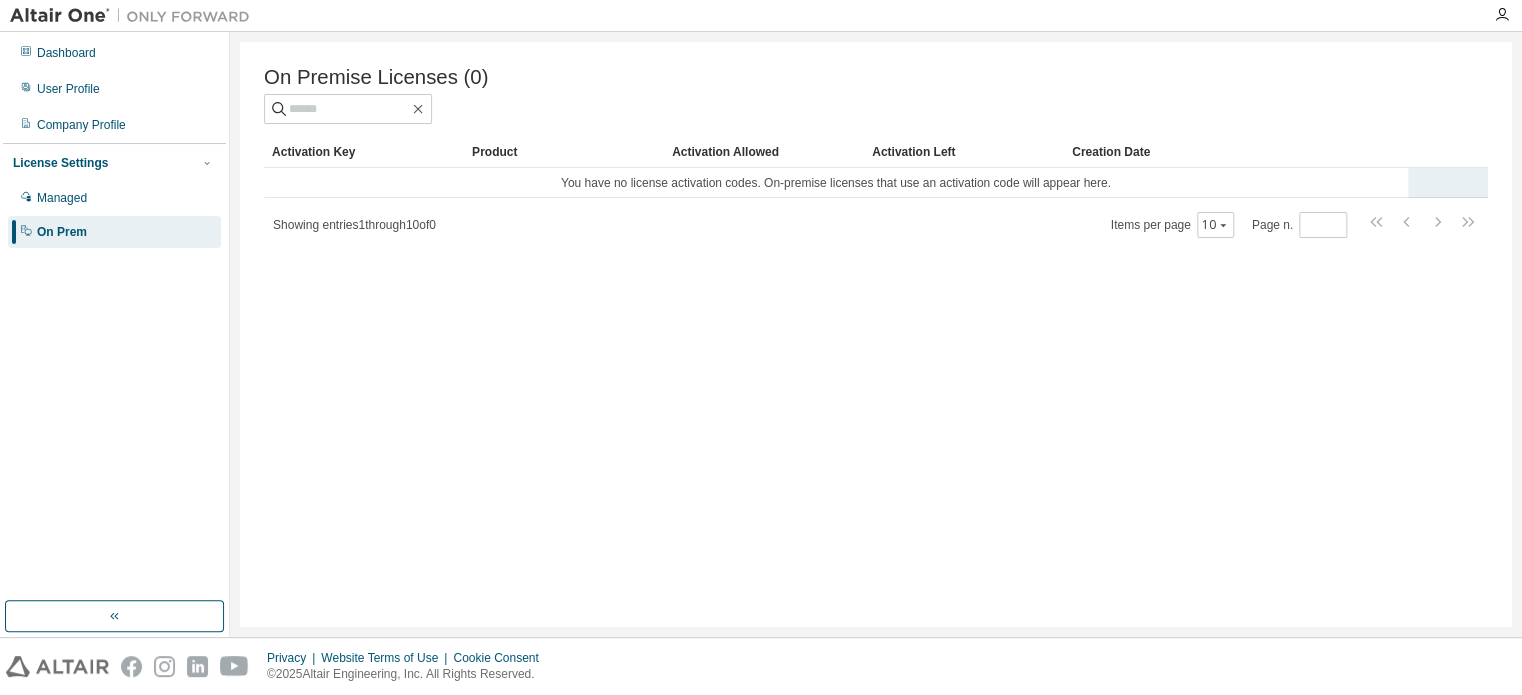 click on "You have no license activation codes. On-premise licenses that use an activation code will appear here." at bounding box center [836, 183] 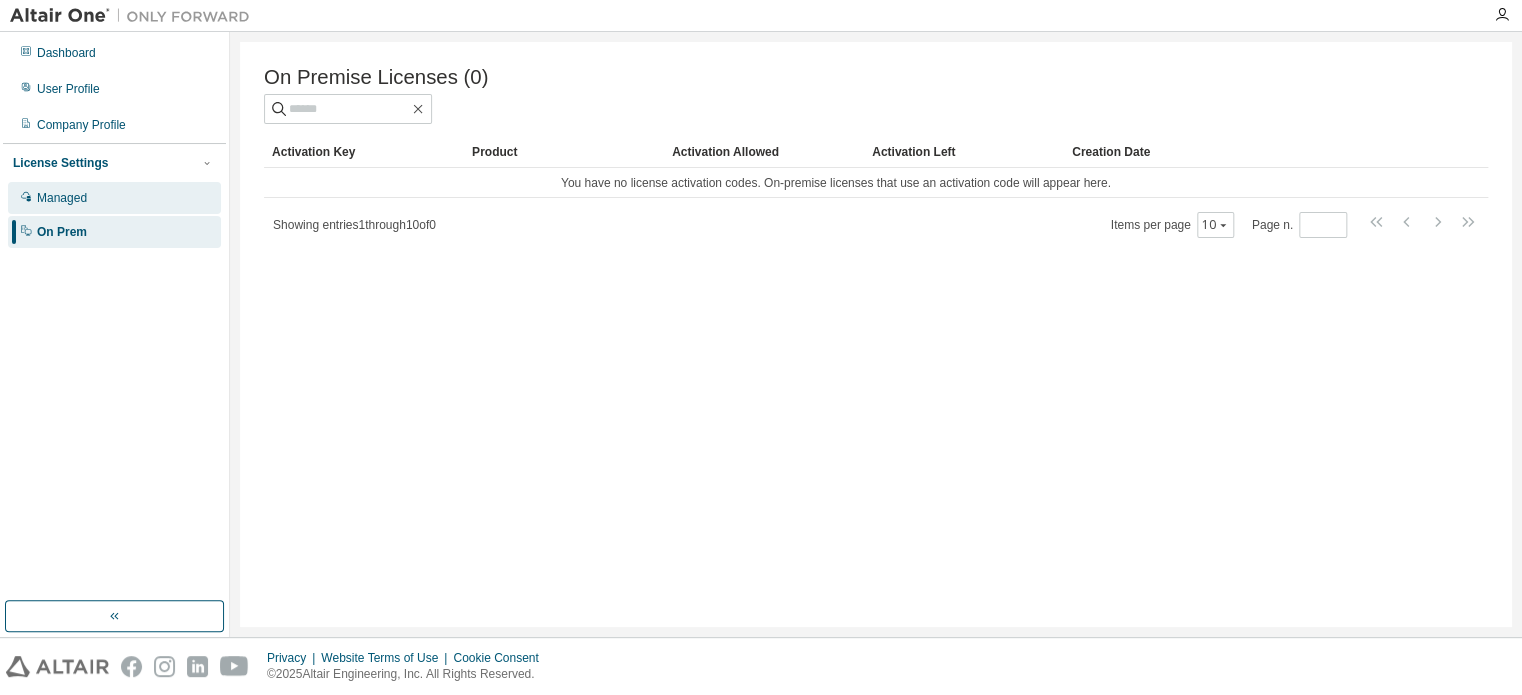 click on "Managed" at bounding box center [114, 198] 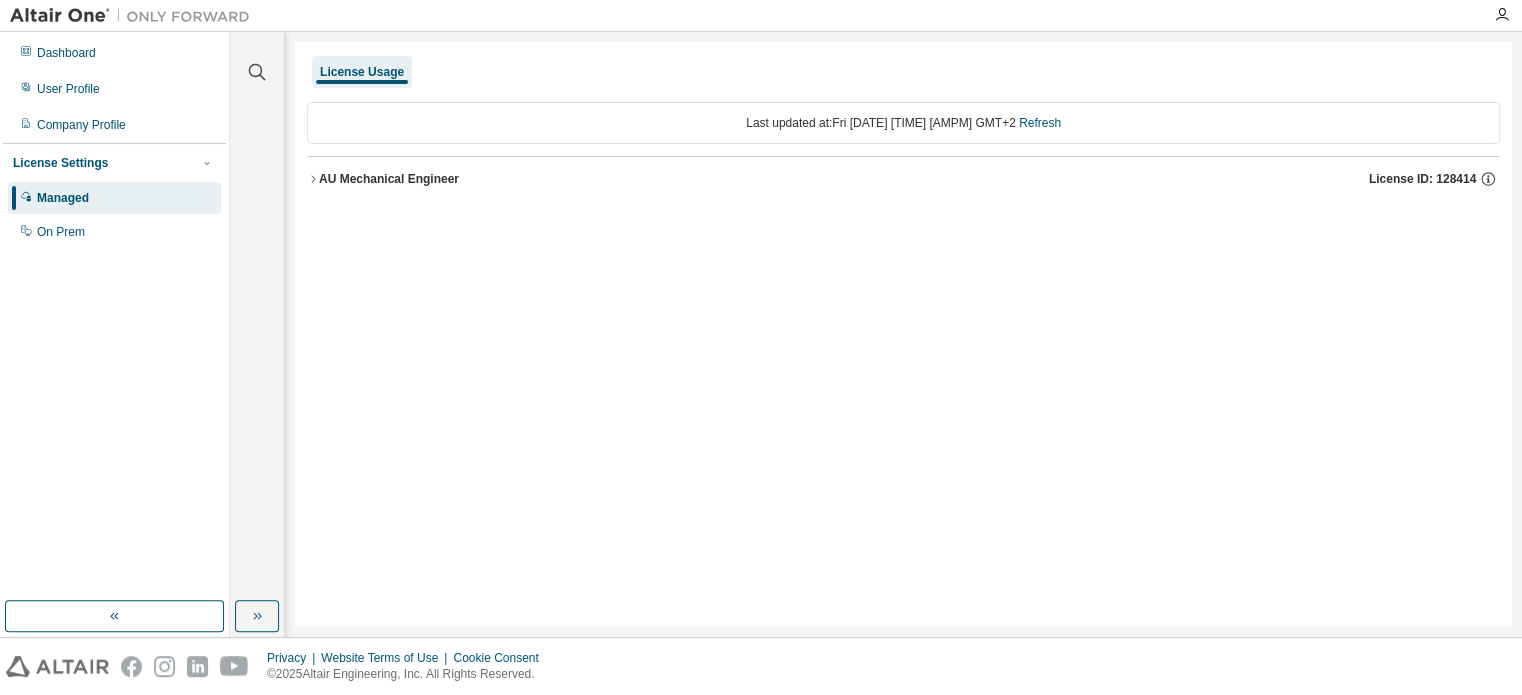 click on "License ID: 128414" at bounding box center (1422, 179) 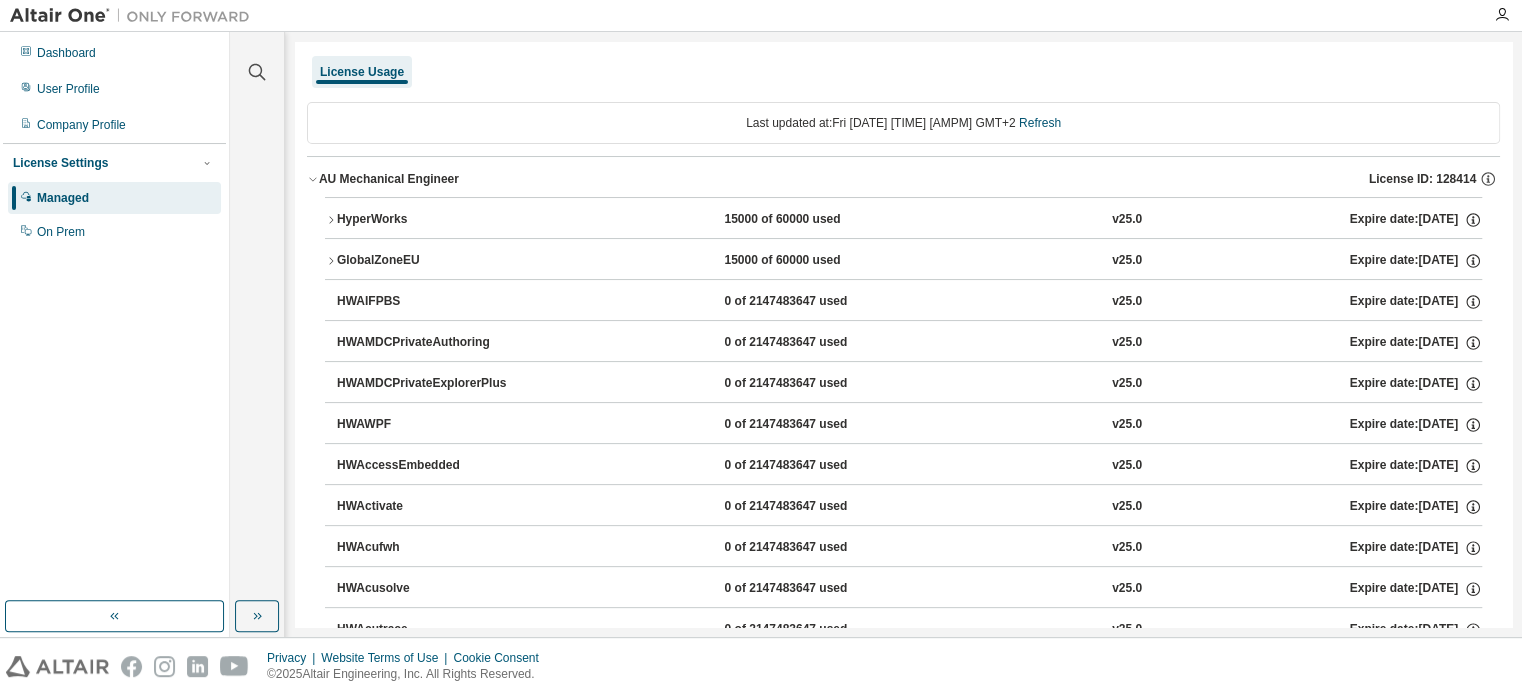 click on "HyperWorks" at bounding box center [427, 220] 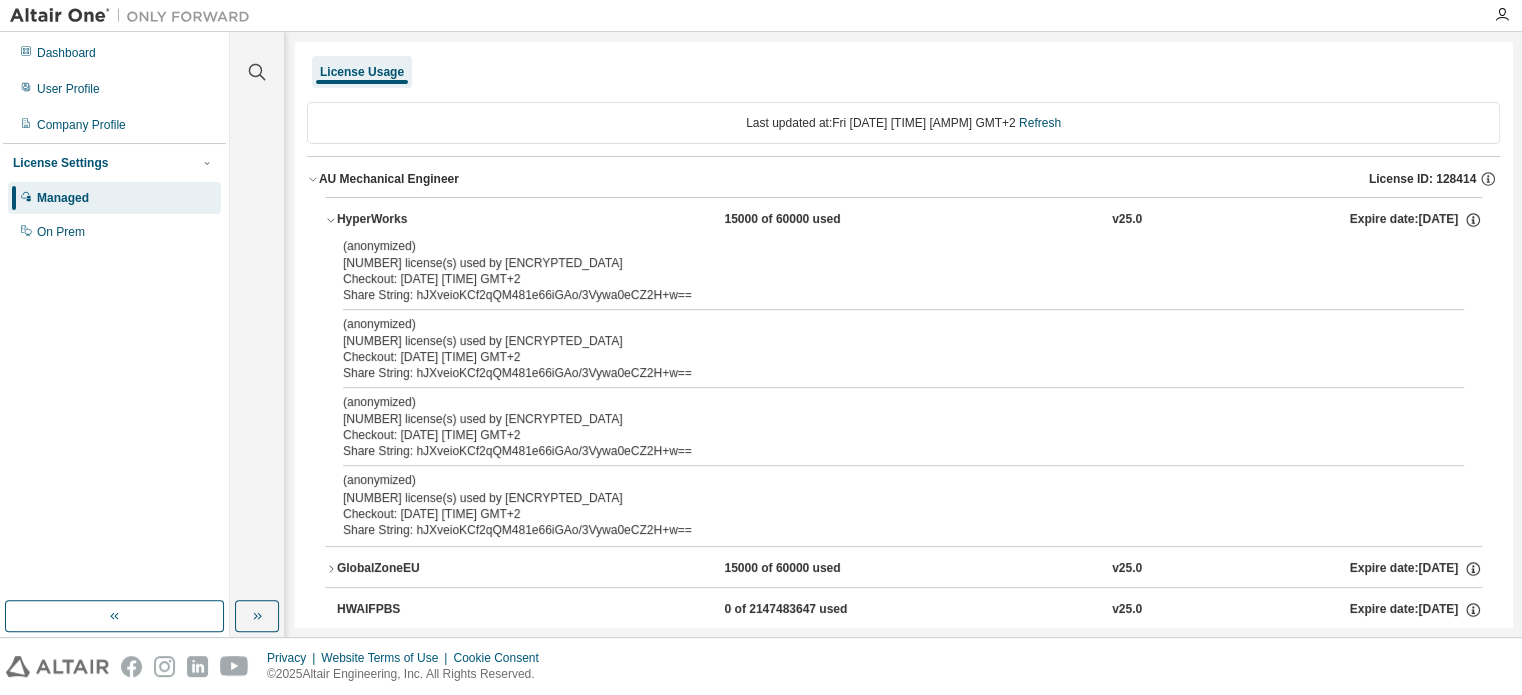 click on "(anonymized)" at bounding box center [879, 246] 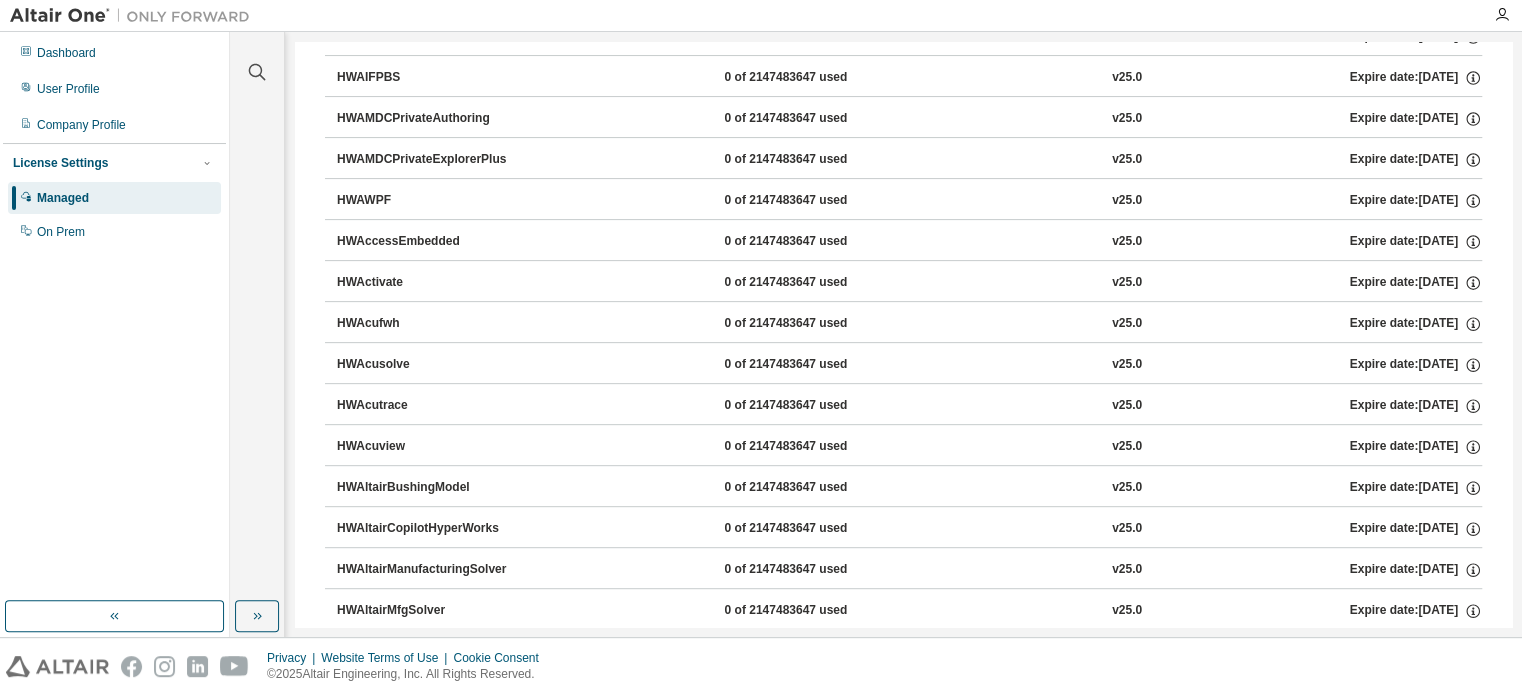scroll, scrollTop: 300, scrollLeft: 0, axis: vertical 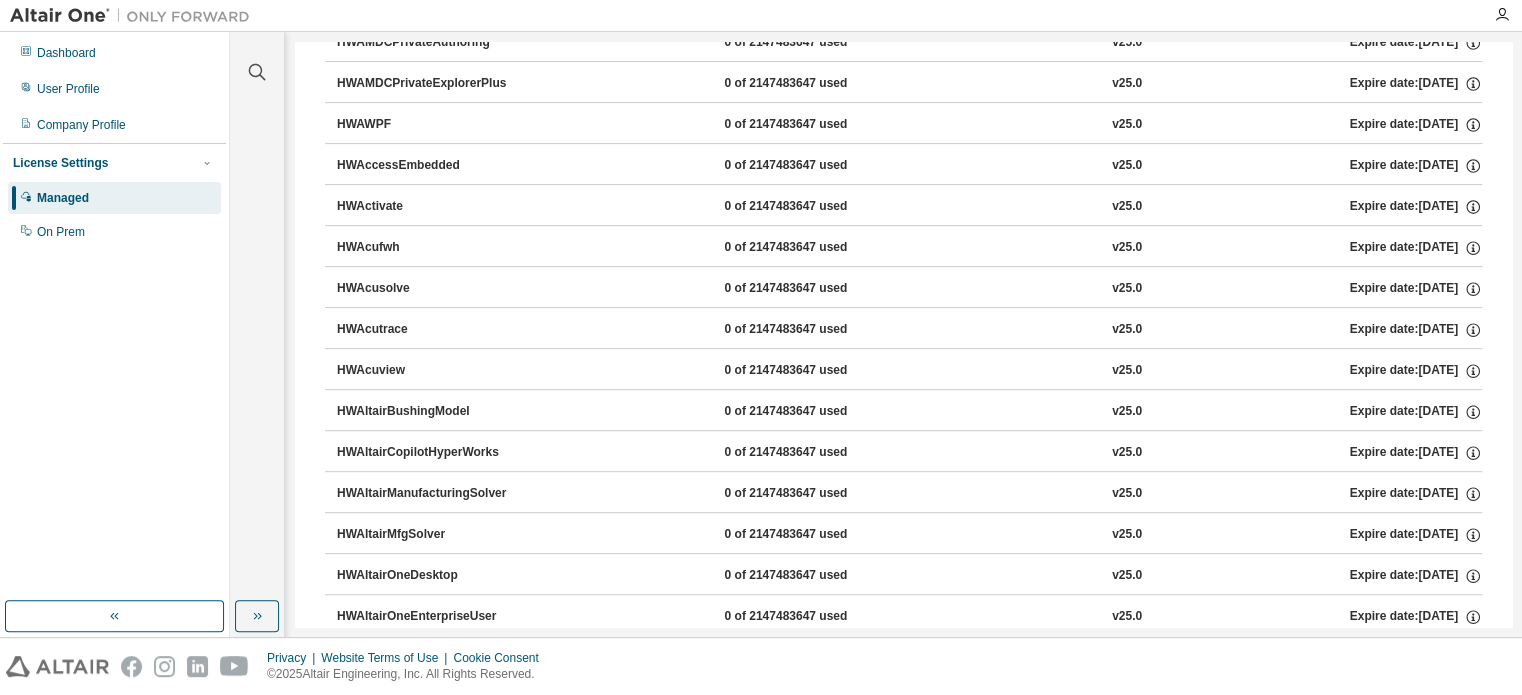 click on "HWAltairManufacturingSolver" at bounding box center (427, 494) 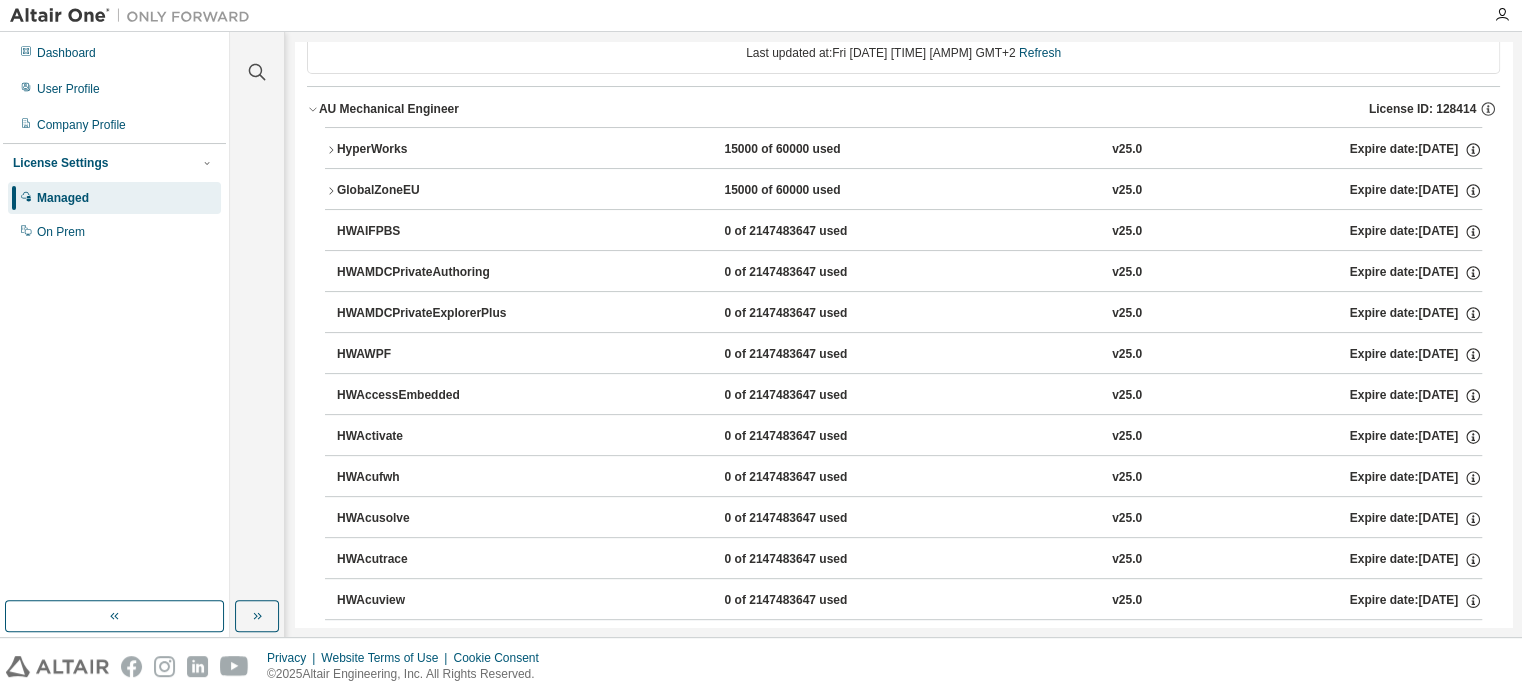scroll, scrollTop: 0, scrollLeft: 0, axis: both 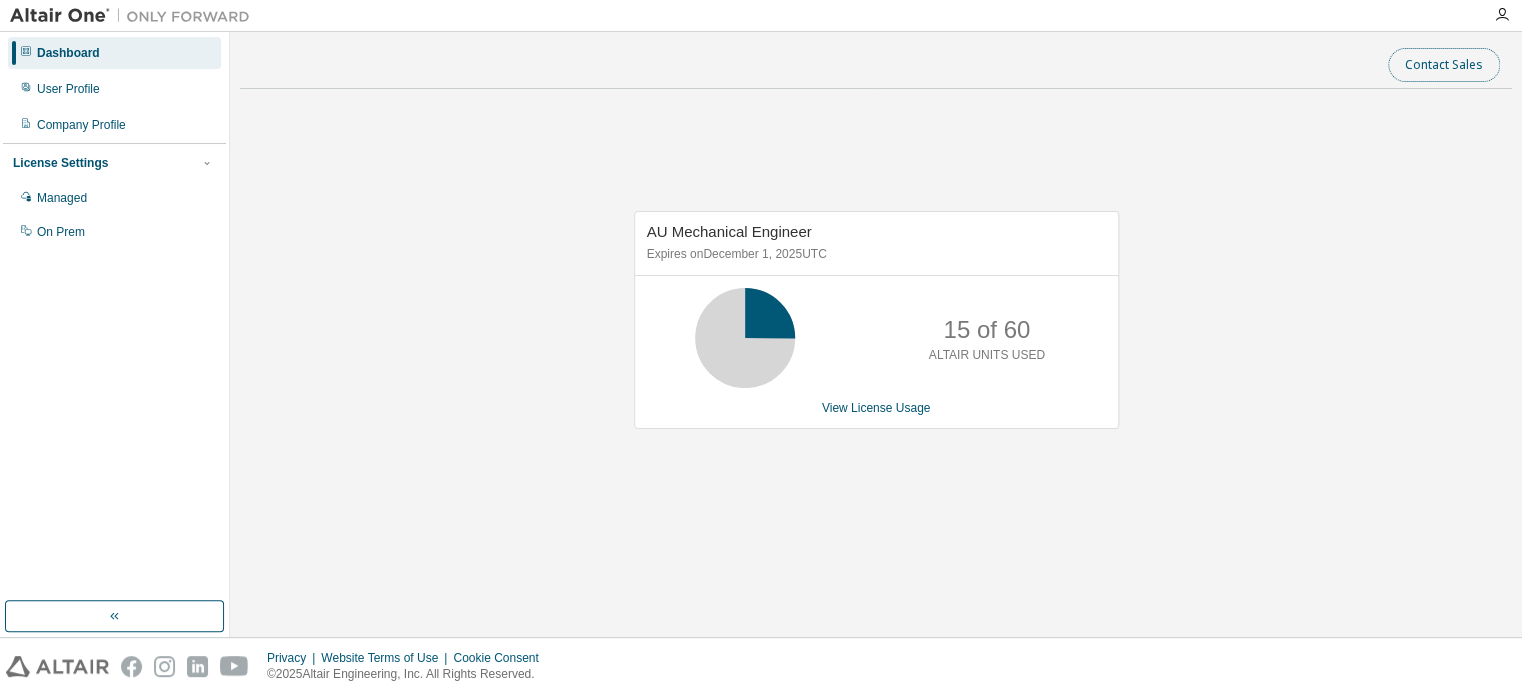 click on "Contact Sales" at bounding box center (1444, 65) 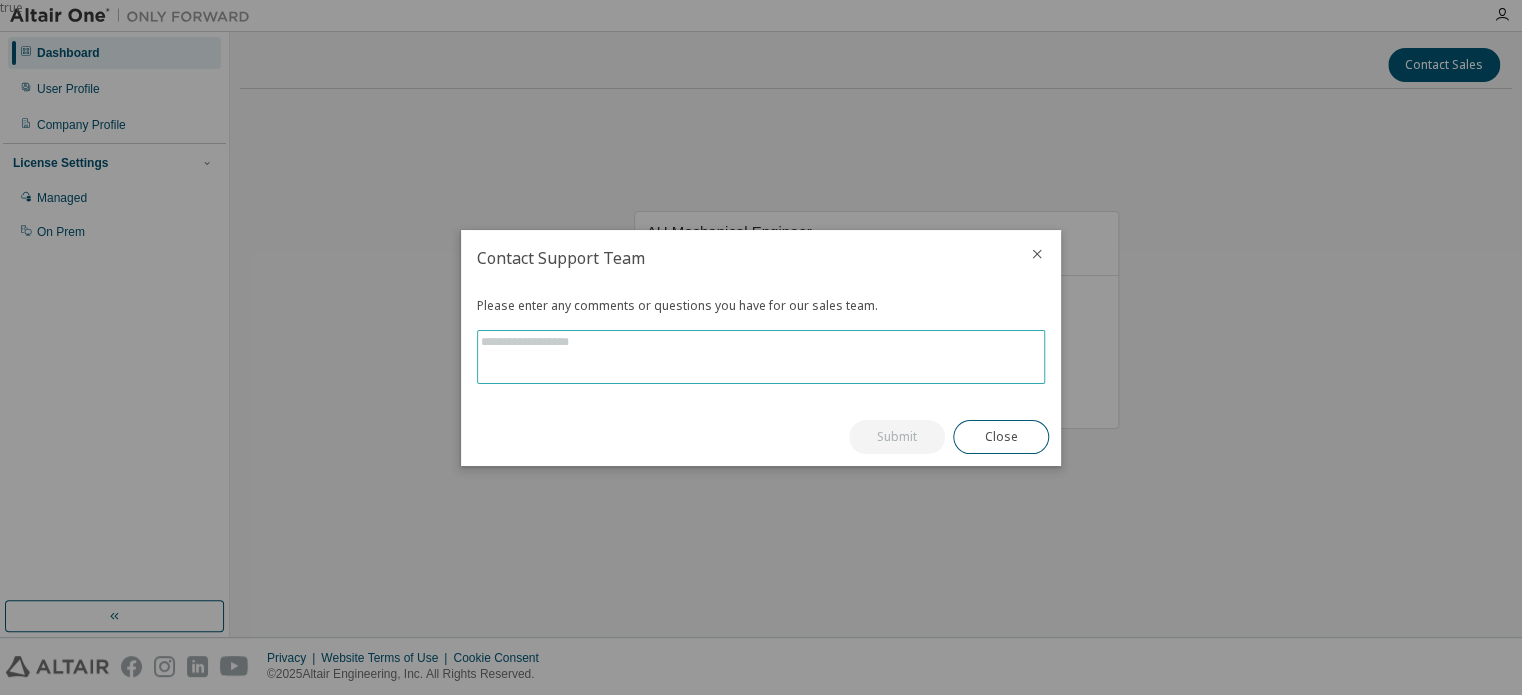 click at bounding box center (761, 357) 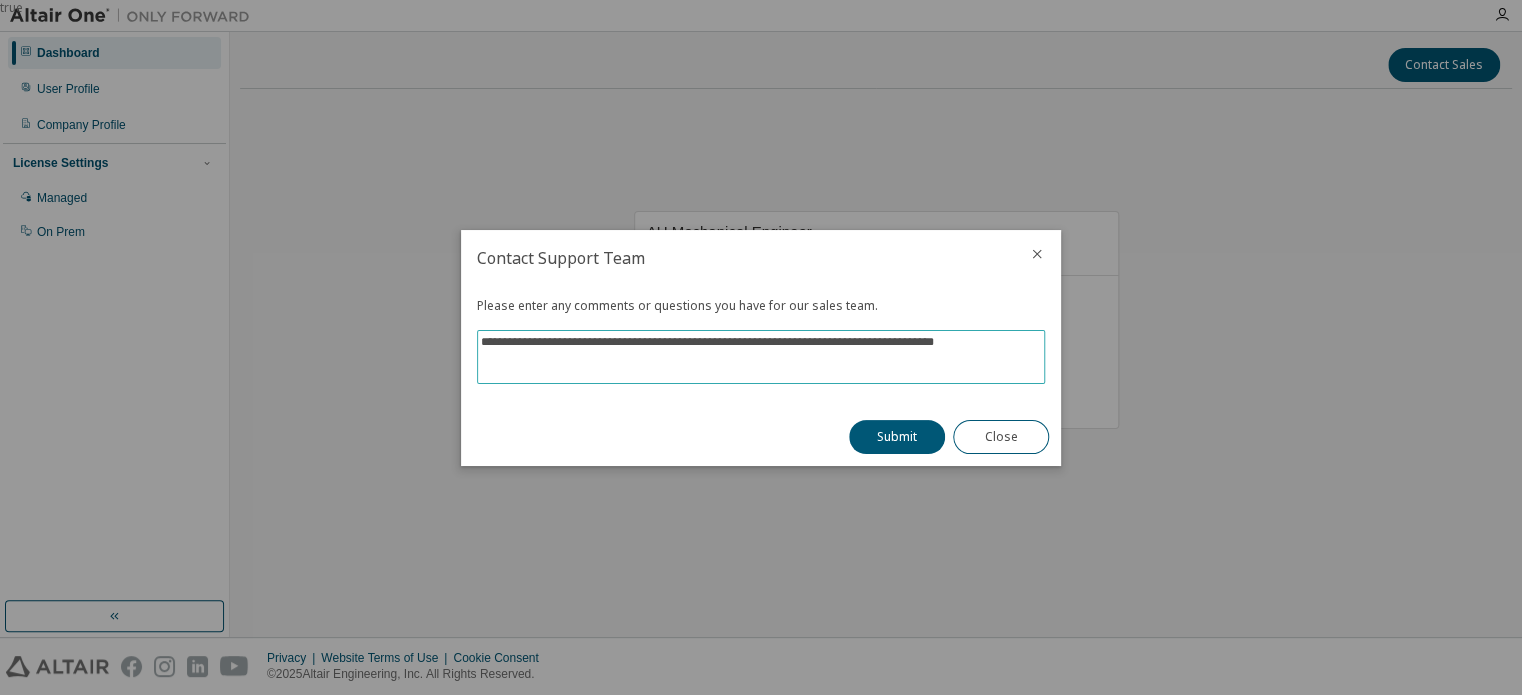 click on "**********" at bounding box center [761, 357] 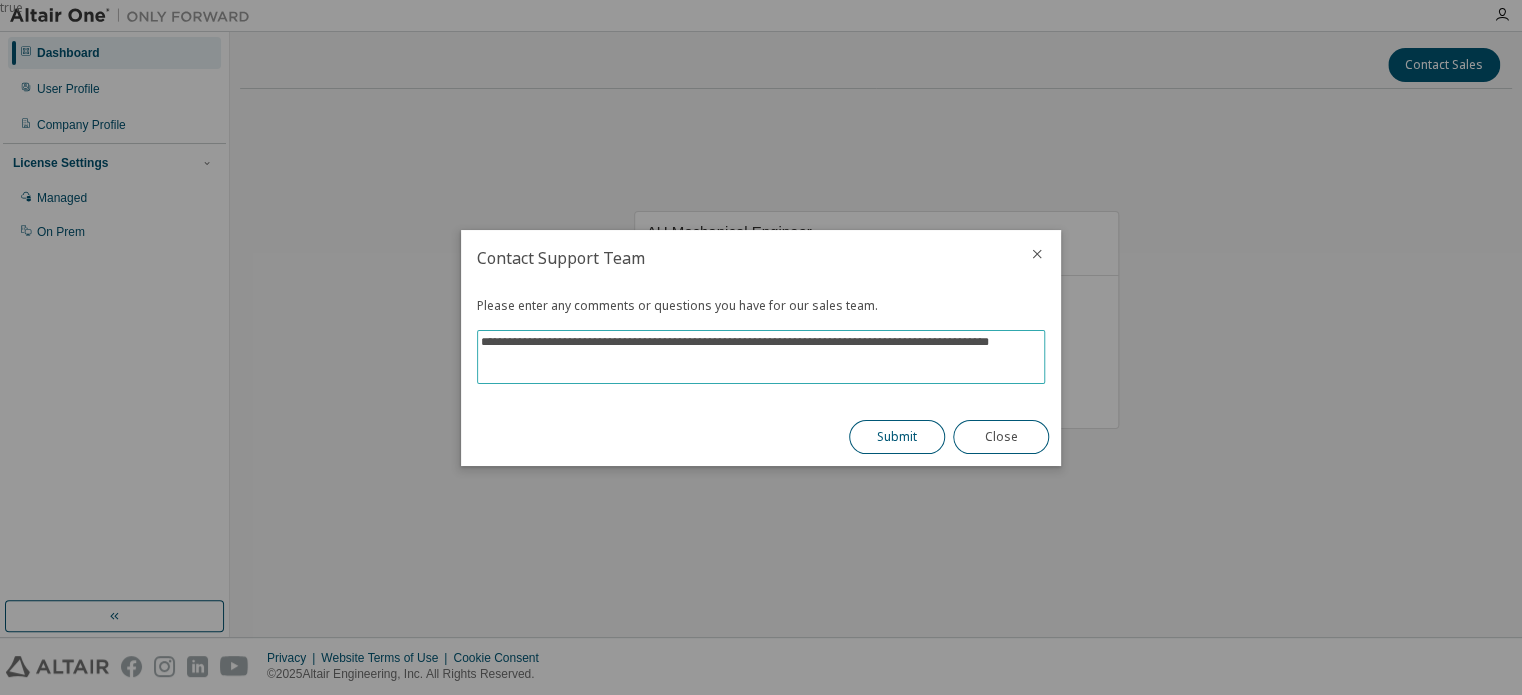 type on "**********" 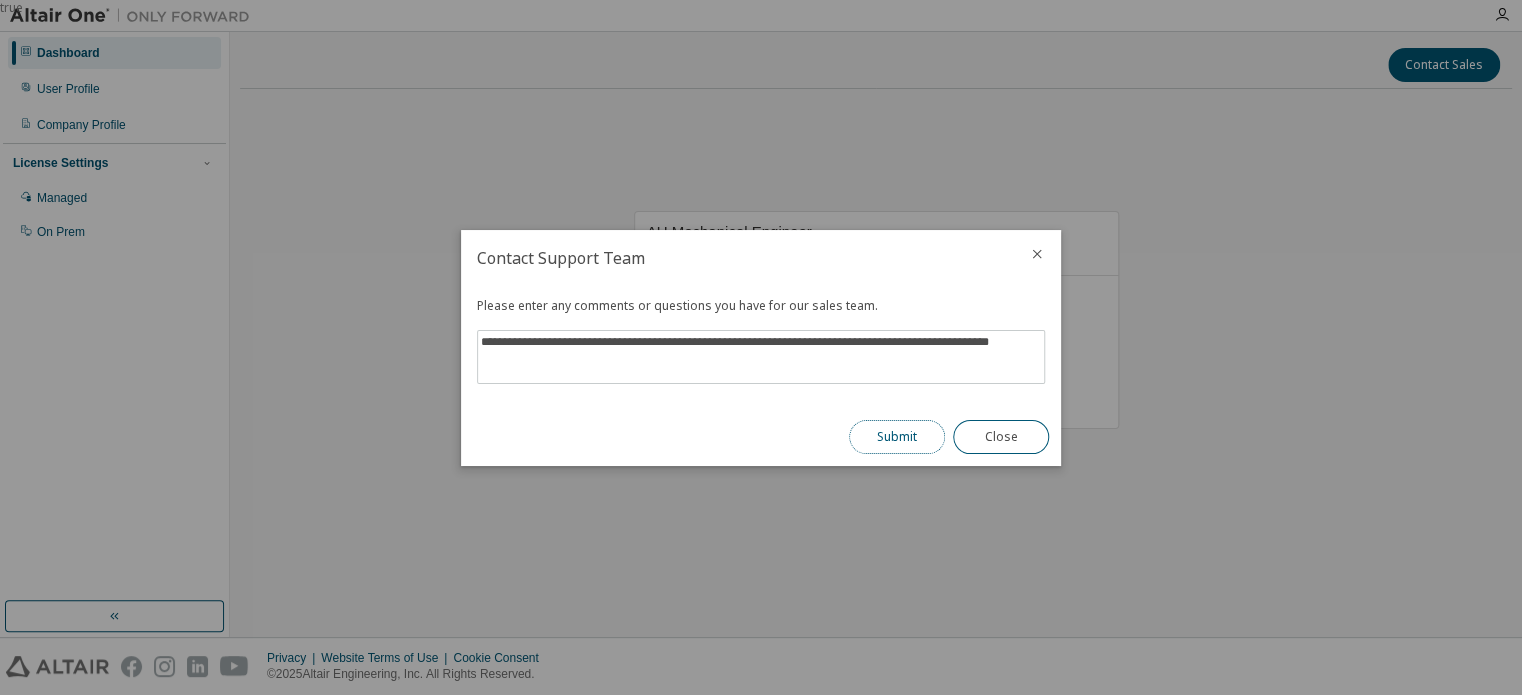 click on "Submit" at bounding box center [897, 437] 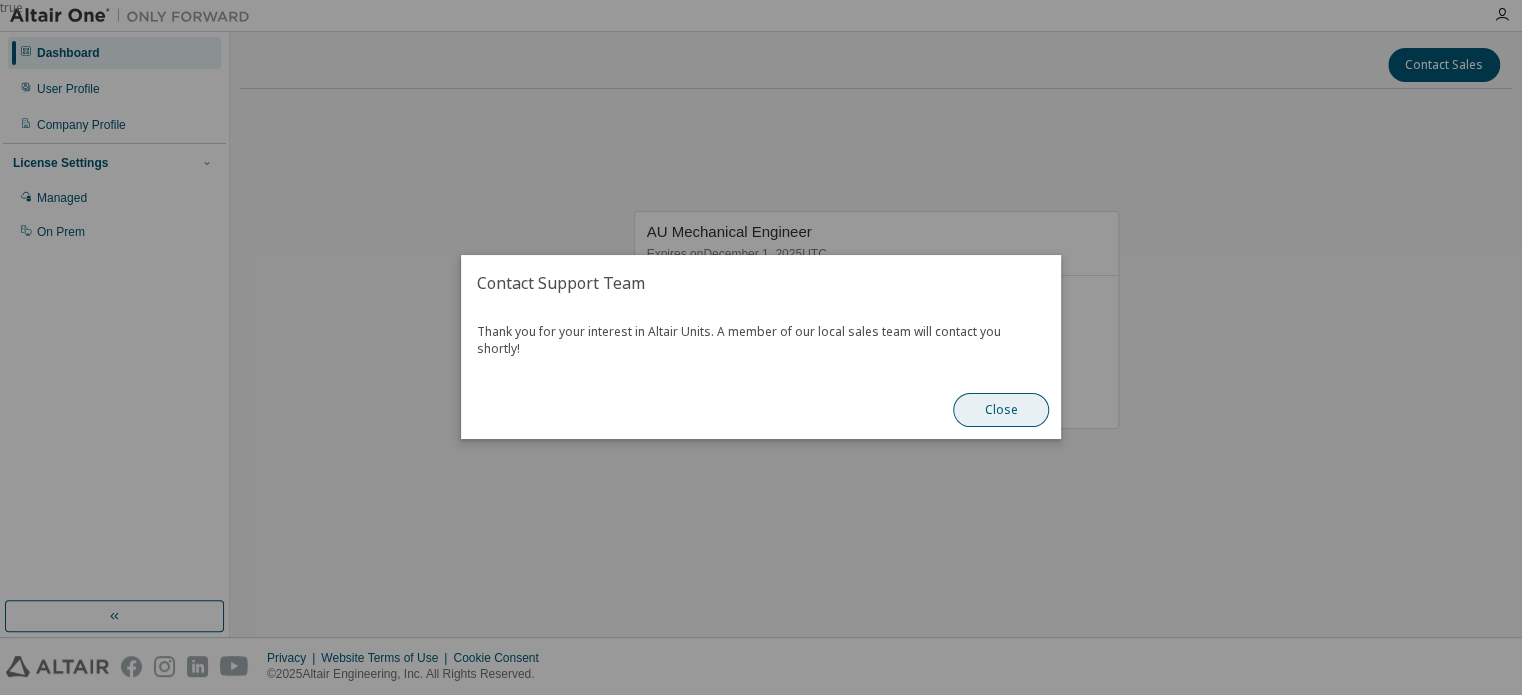 click on "Close" at bounding box center (1001, 411) 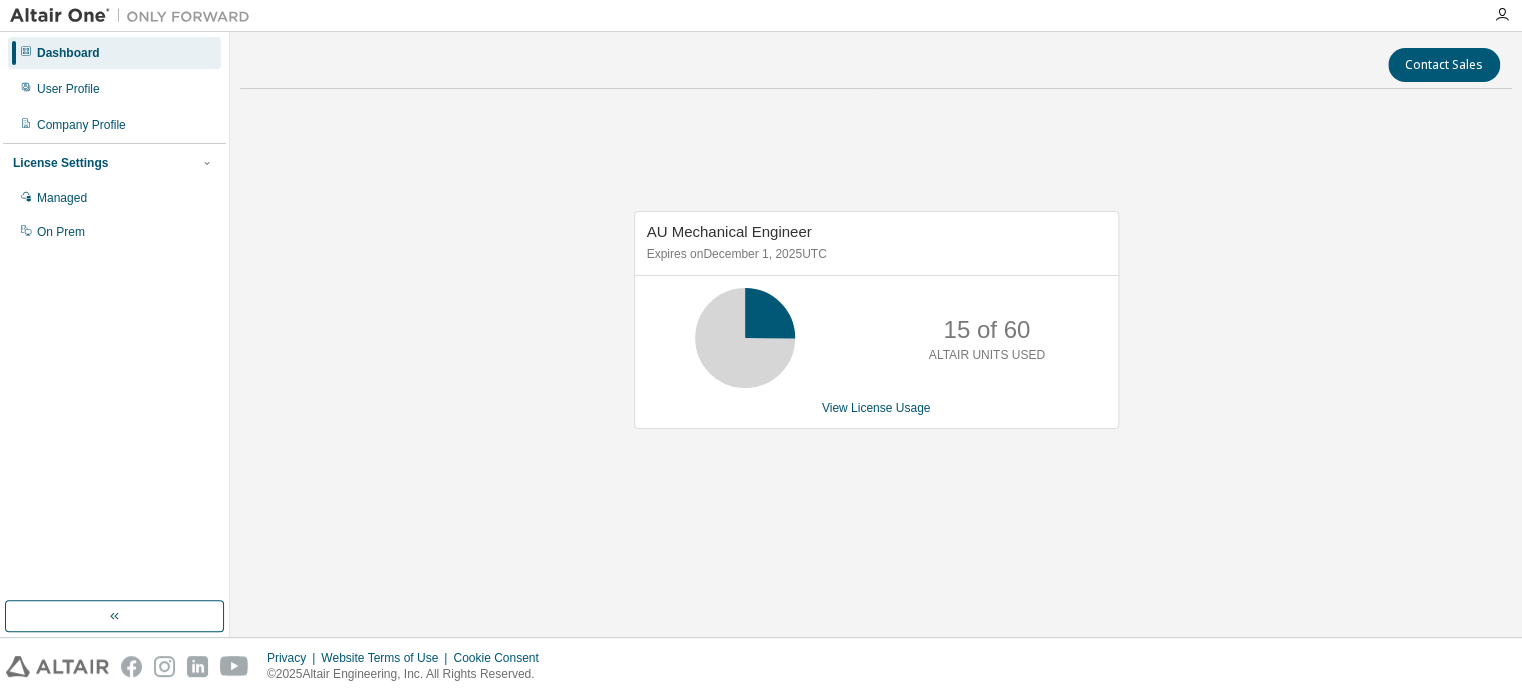 click on "AU Mechanical Engineer Expires on  December 1, 2025  UTC  15 of 60 ALTAIR UNITS USED View License Usage" at bounding box center [876, 331] 